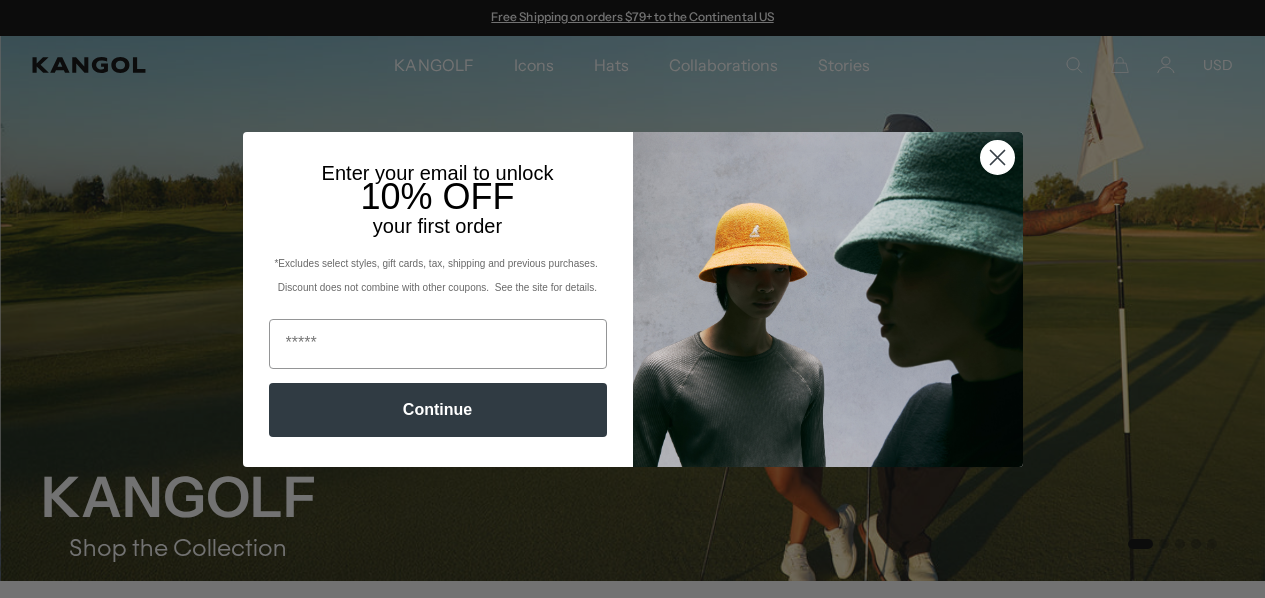 scroll, scrollTop: 0, scrollLeft: 0, axis: both 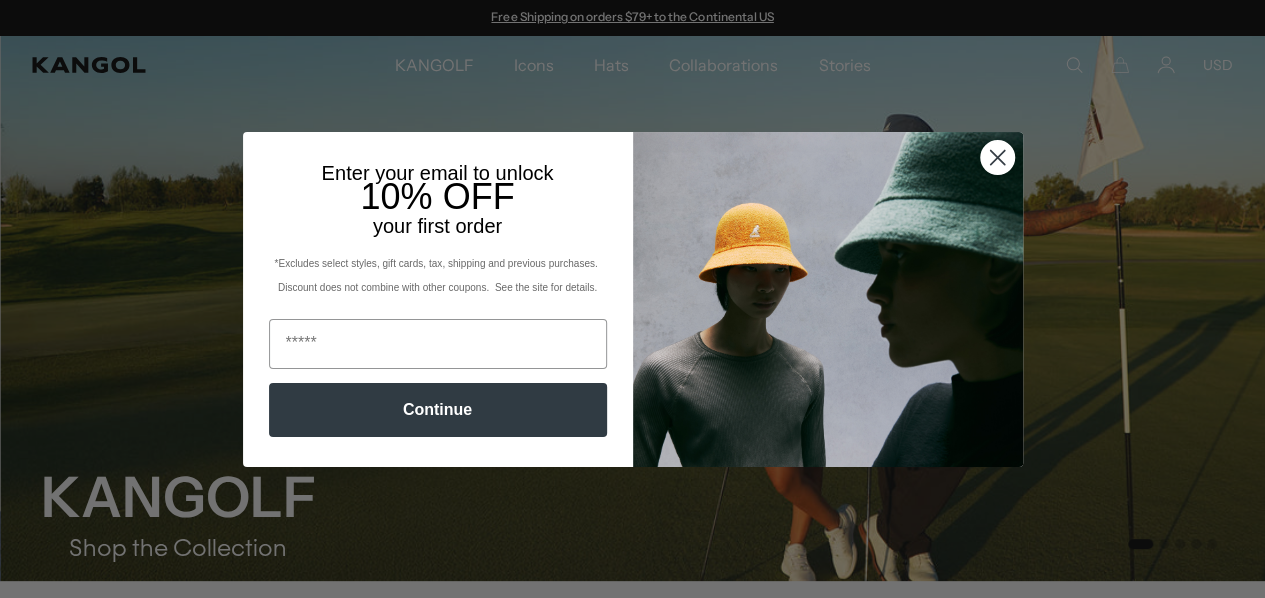 click on "Close dialog" 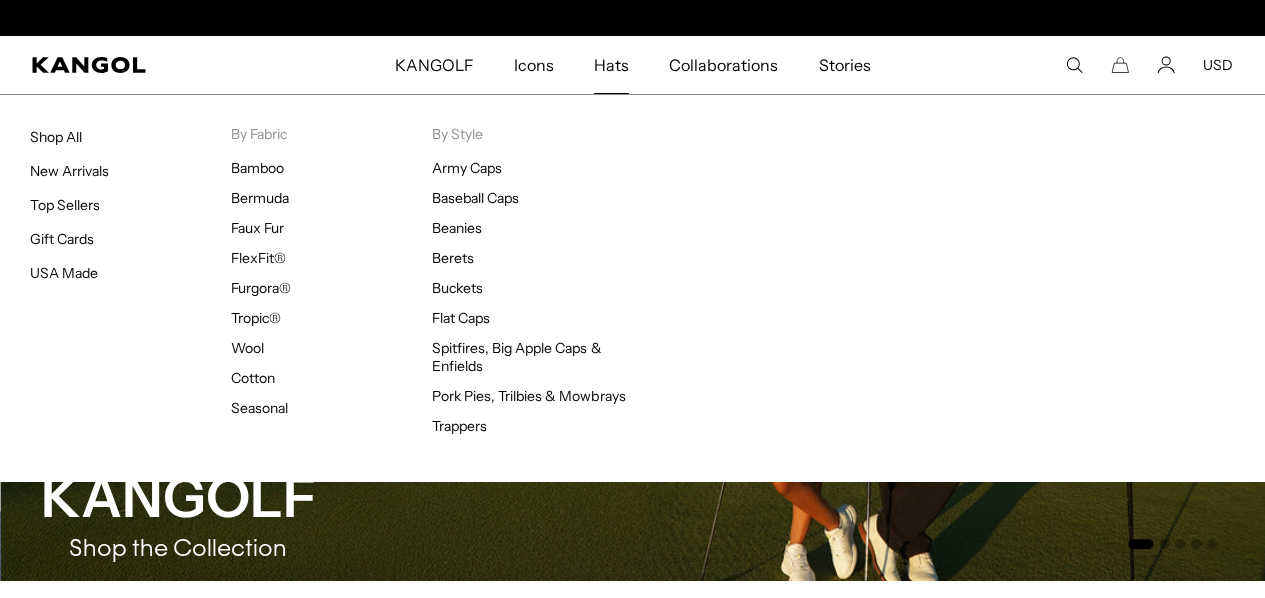scroll, scrollTop: 0, scrollLeft: 0, axis: both 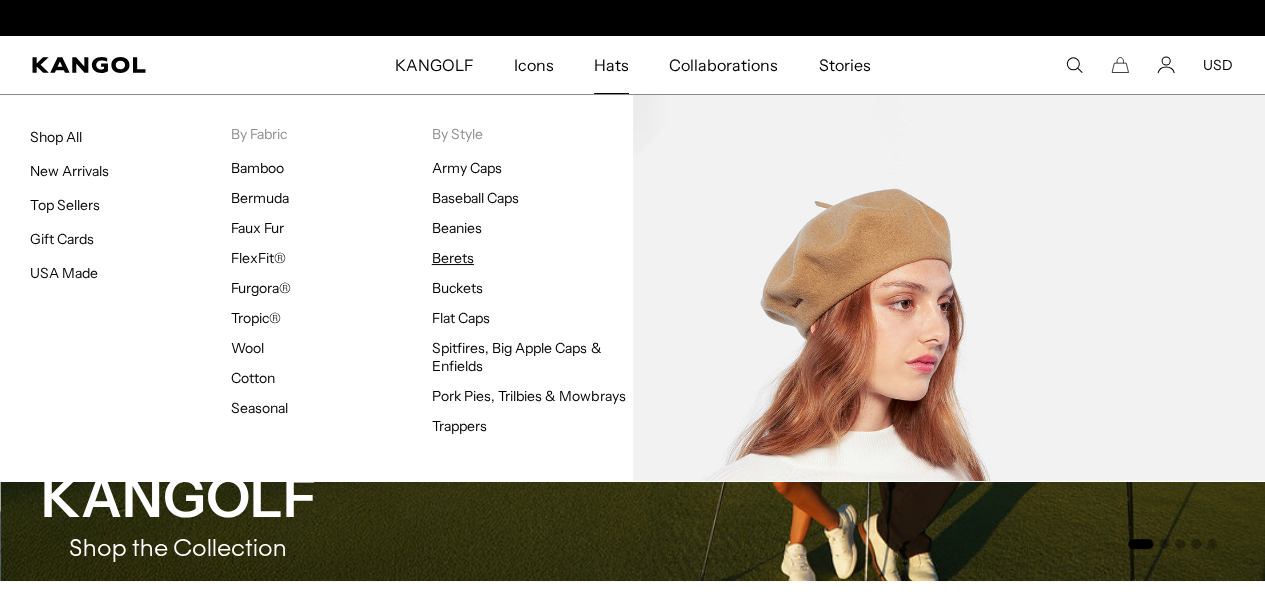 click on "Berets" at bounding box center [453, 258] 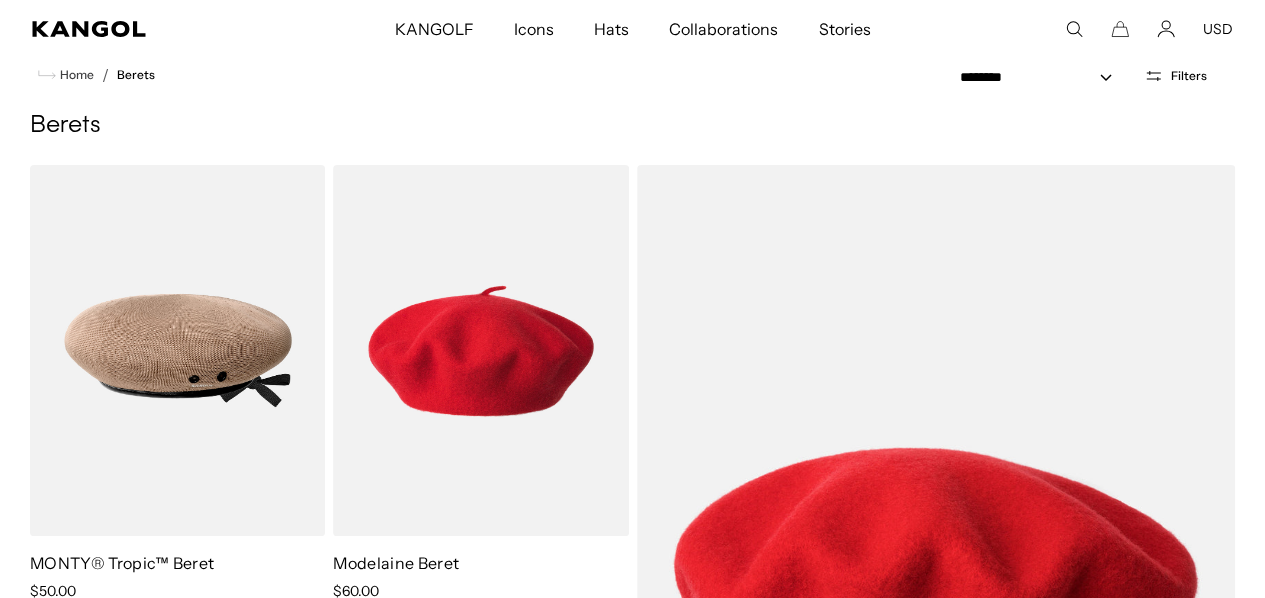 scroll, scrollTop: 274, scrollLeft: 0, axis: vertical 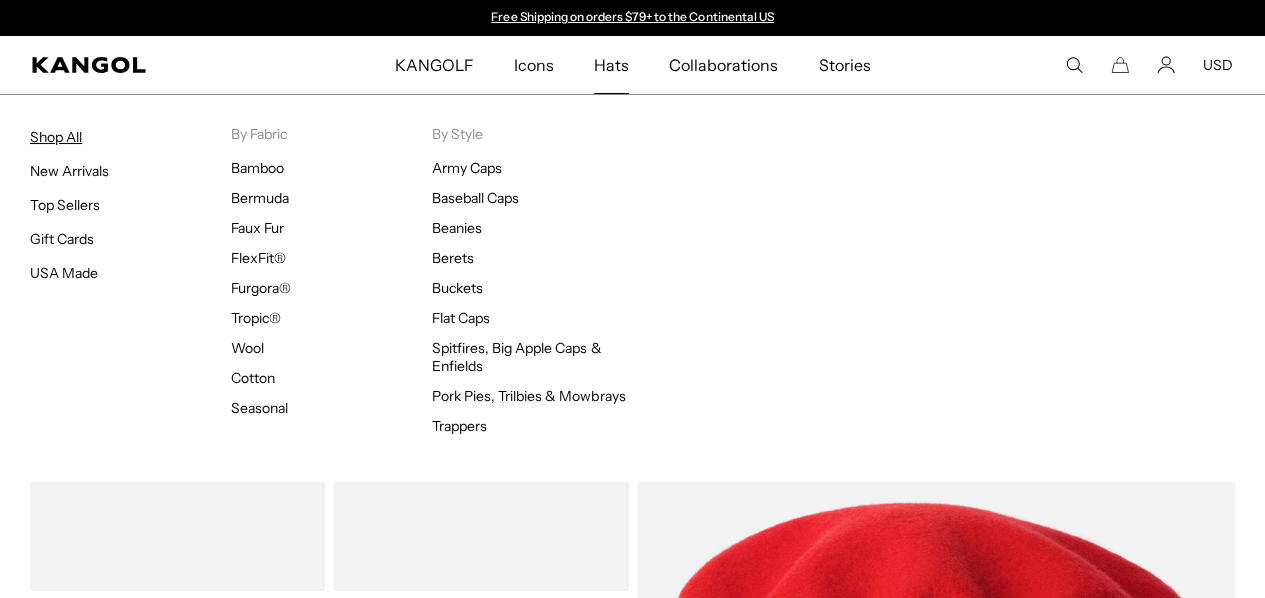 click on "Shop All" at bounding box center [56, 137] 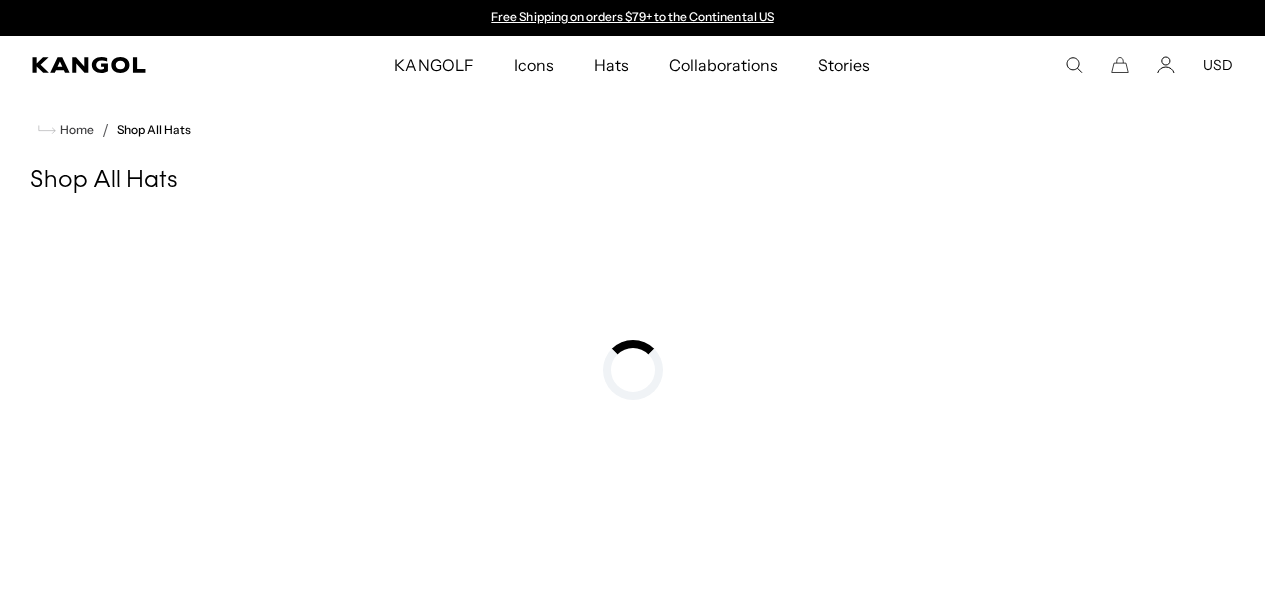 scroll, scrollTop: 0, scrollLeft: 0, axis: both 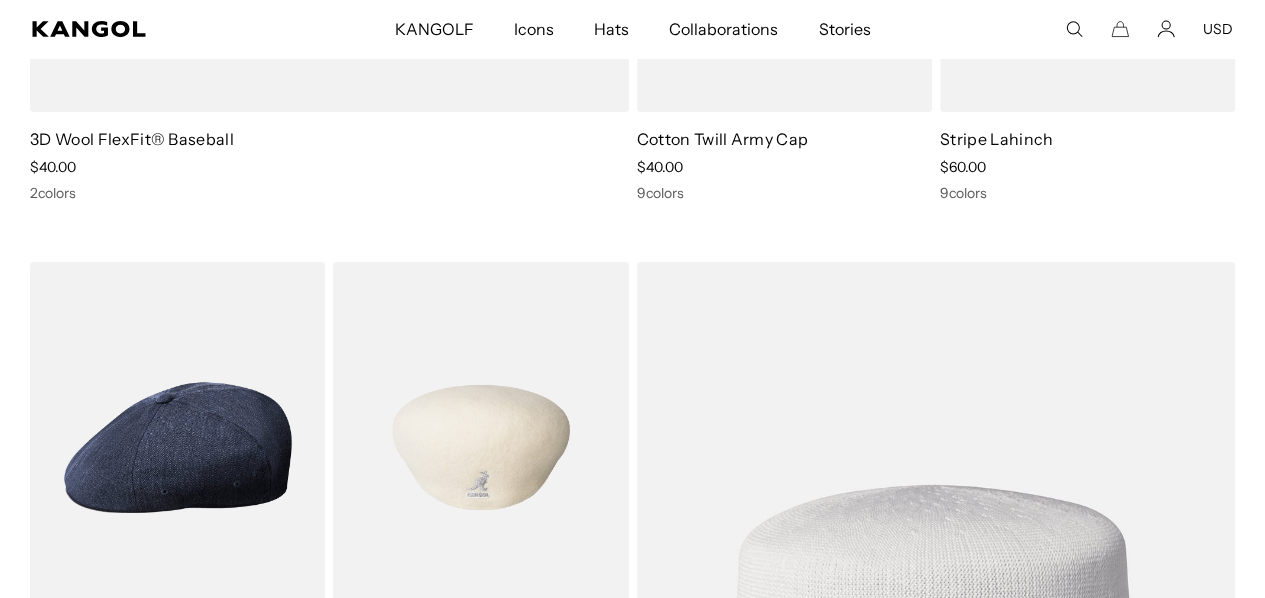 click at bounding box center (480, 447) 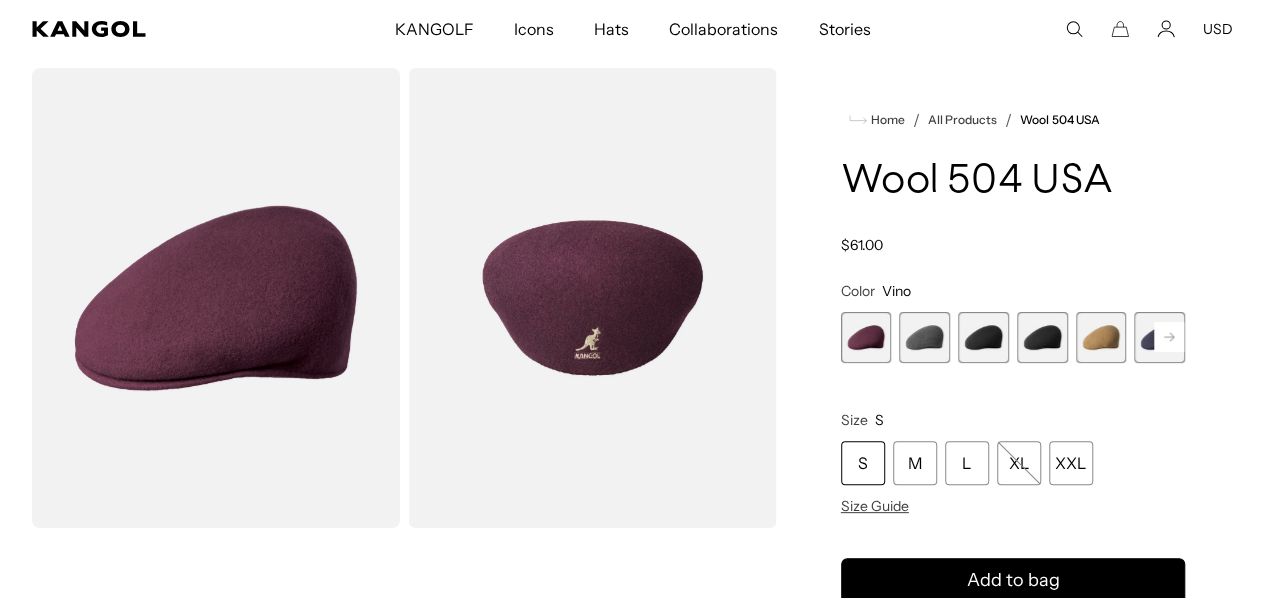 scroll, scrollTop: 62, scrollLeft: 0, axis: vertical 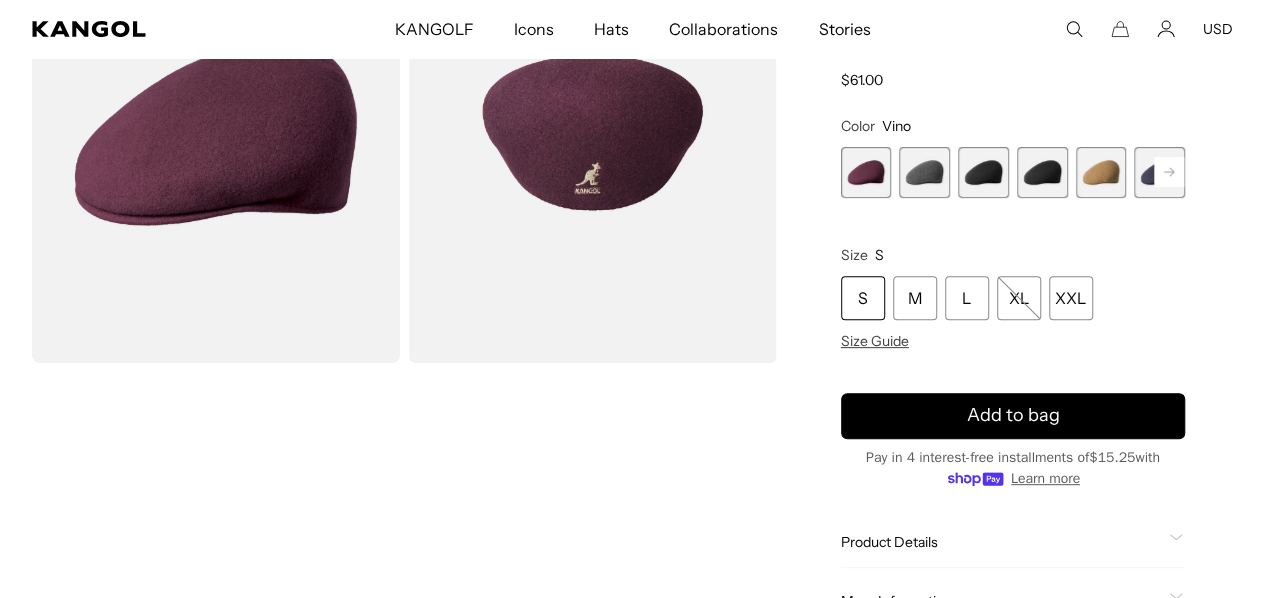 click at bounding box center (1101, 172) 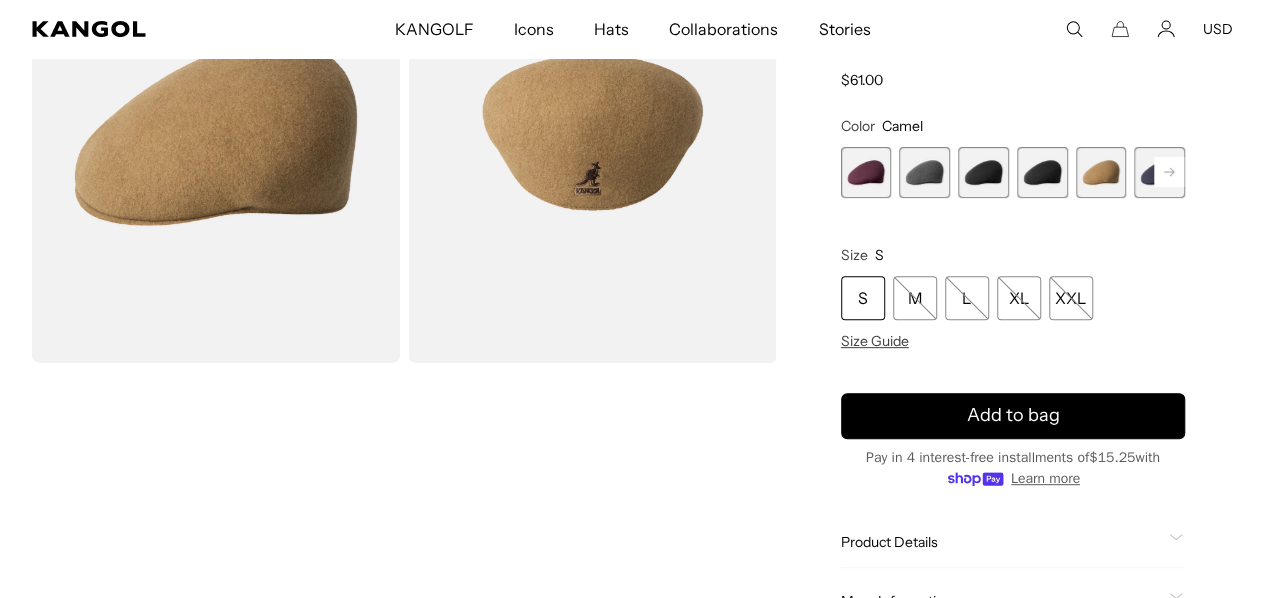 scroll, scrollTop: 0, scrollLeft: 0, axis: both 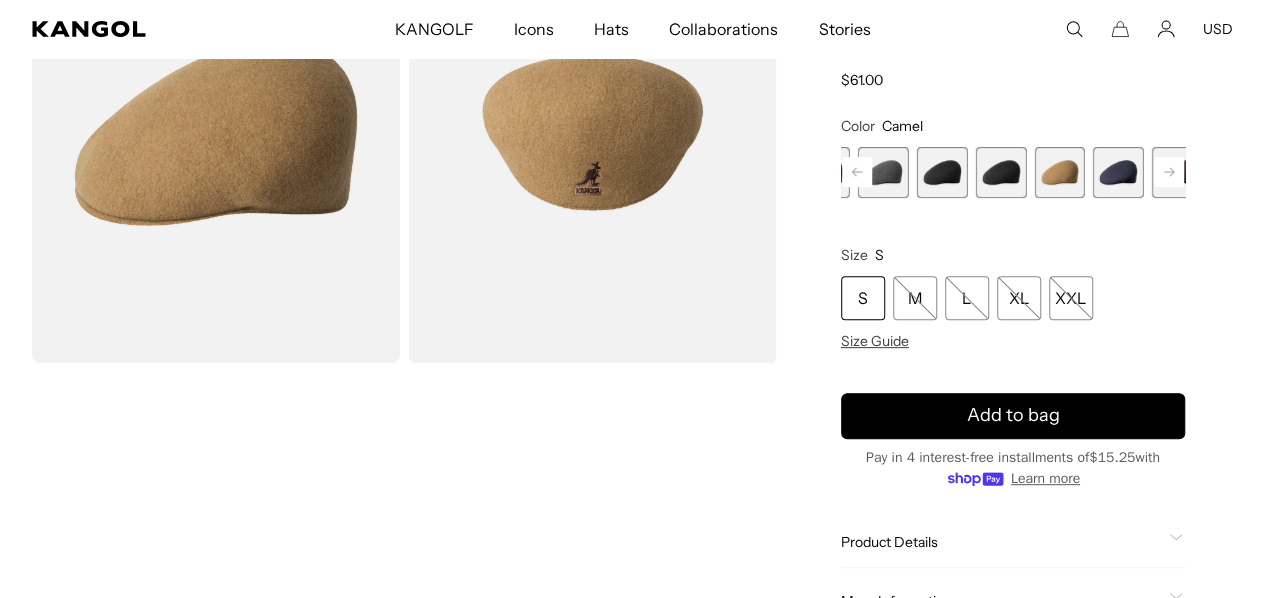 click 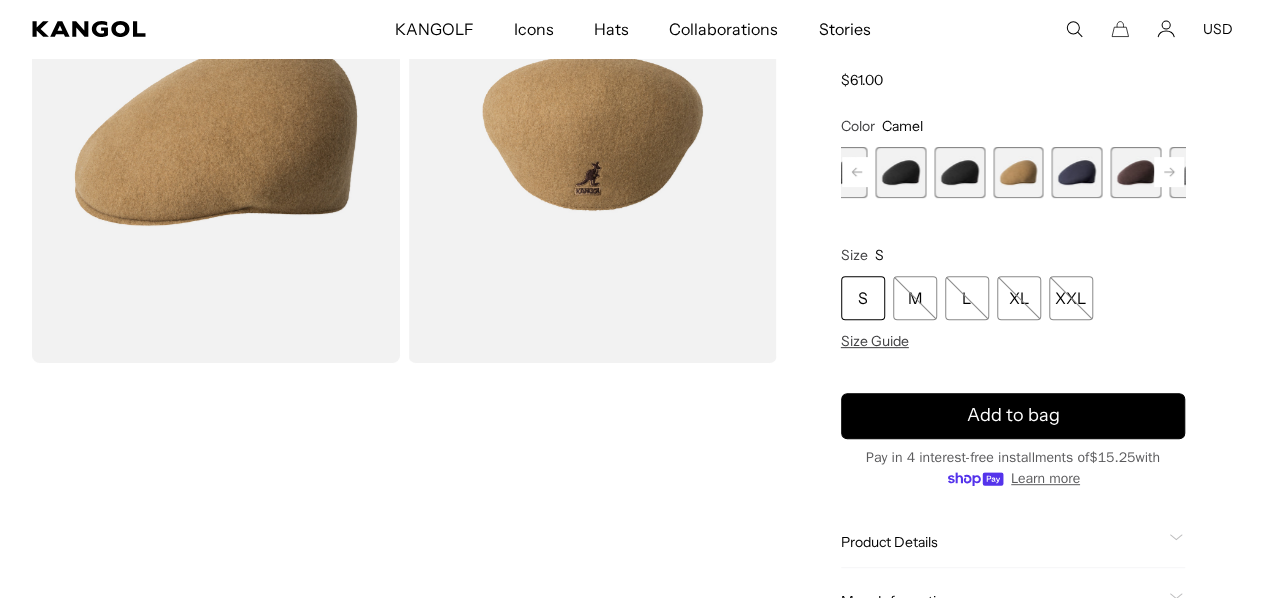 click at bounding box center (1076, 172) 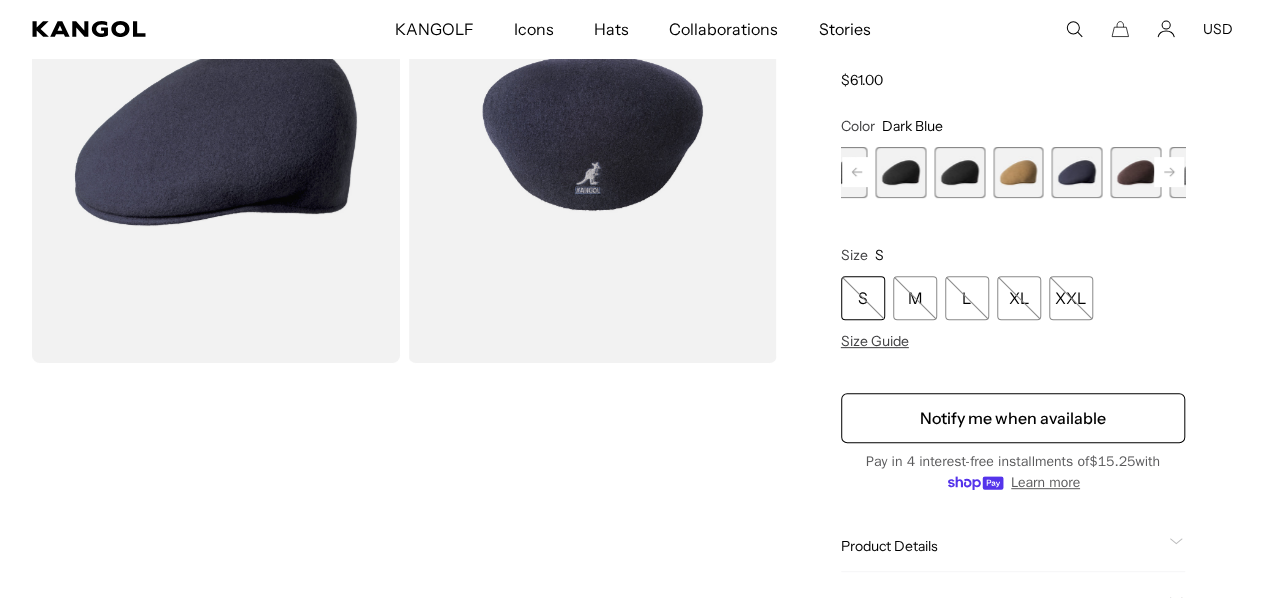scroll, scrollTop: 0, scrollLeft: 412, axis: horizontal 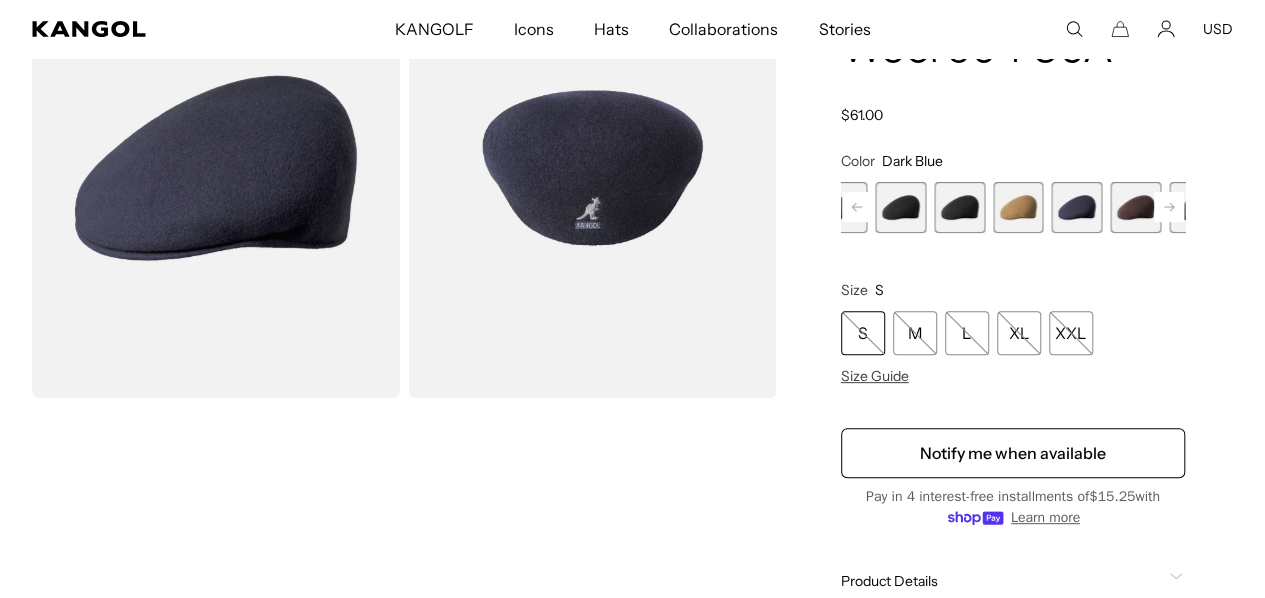 click 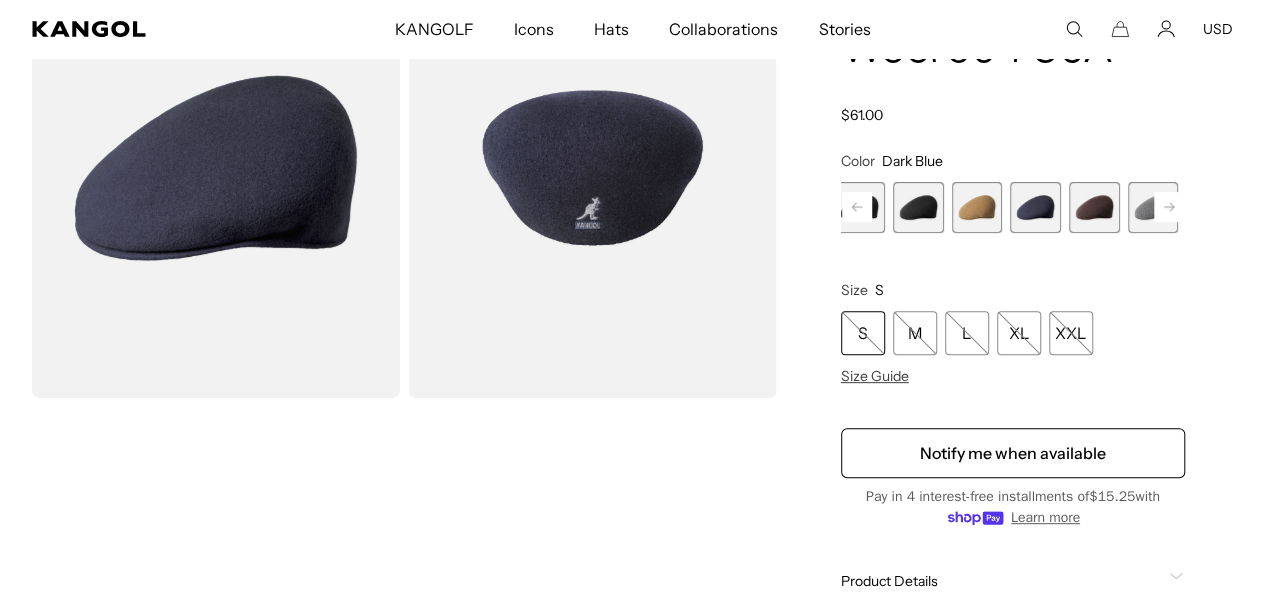 click 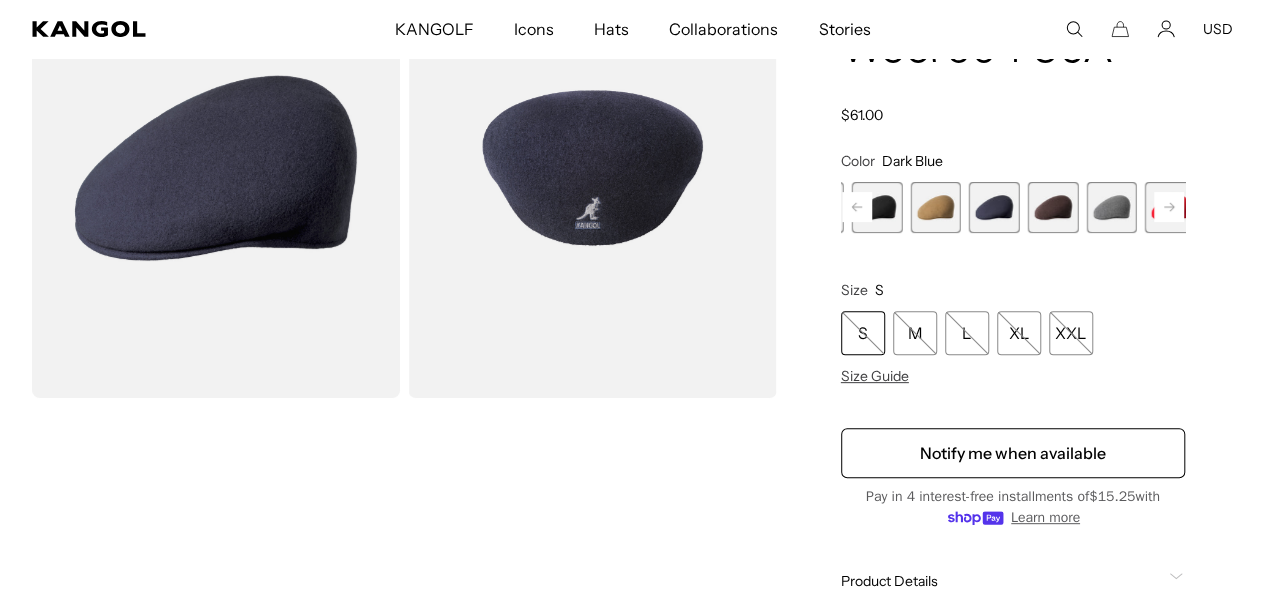 click 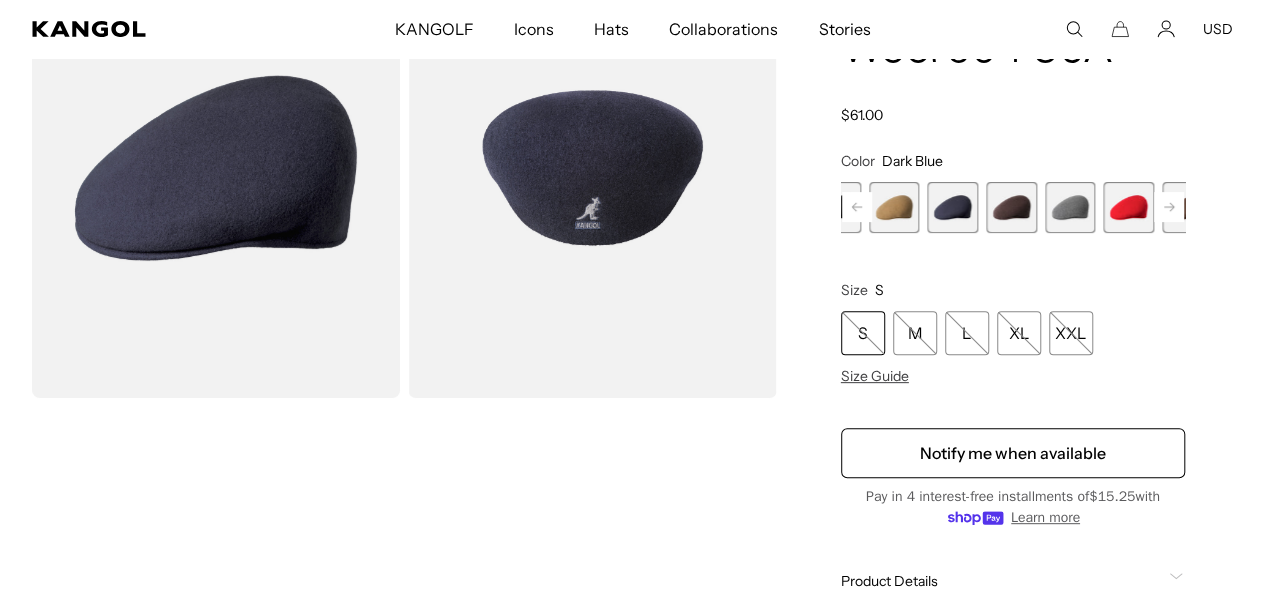 click 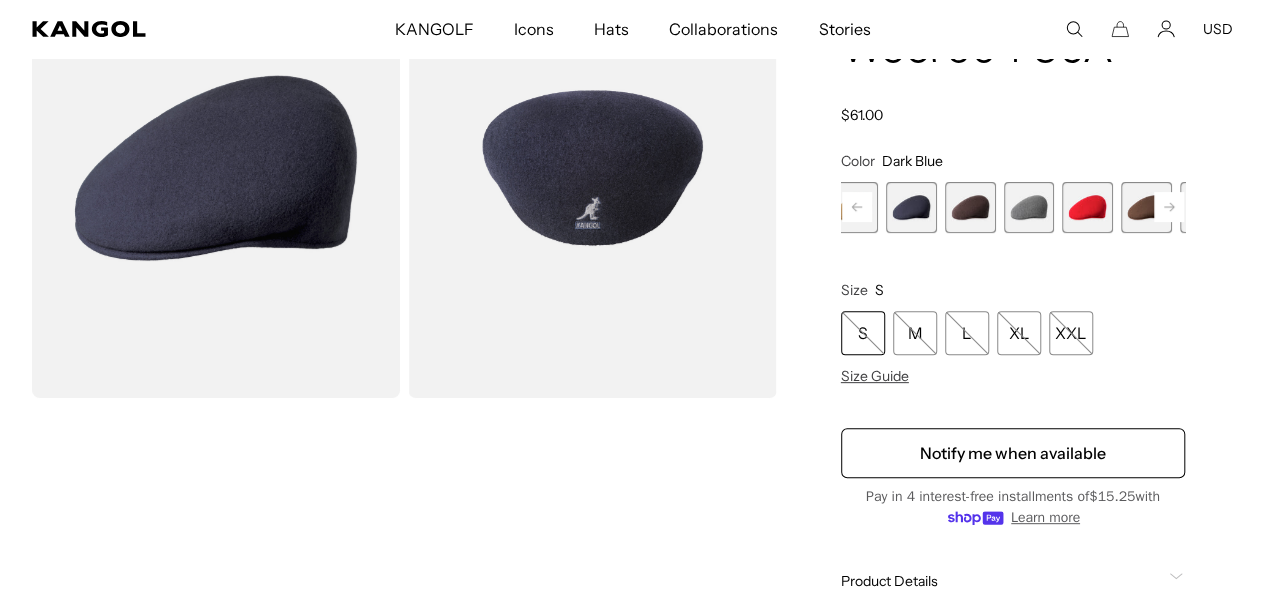 click on "Previous
Next
Vino
Variant sold out or unavailable
Dark Flannel
Variant sold out or unavailable
Black
Variant sold out or unavailable
Black/Gold
Variant sold out or unavailable
Camel
Variant sold out or unavailable
Dark Blue
Variant sold out or unavailable
Espresso" at bounding box center (1013, 207) 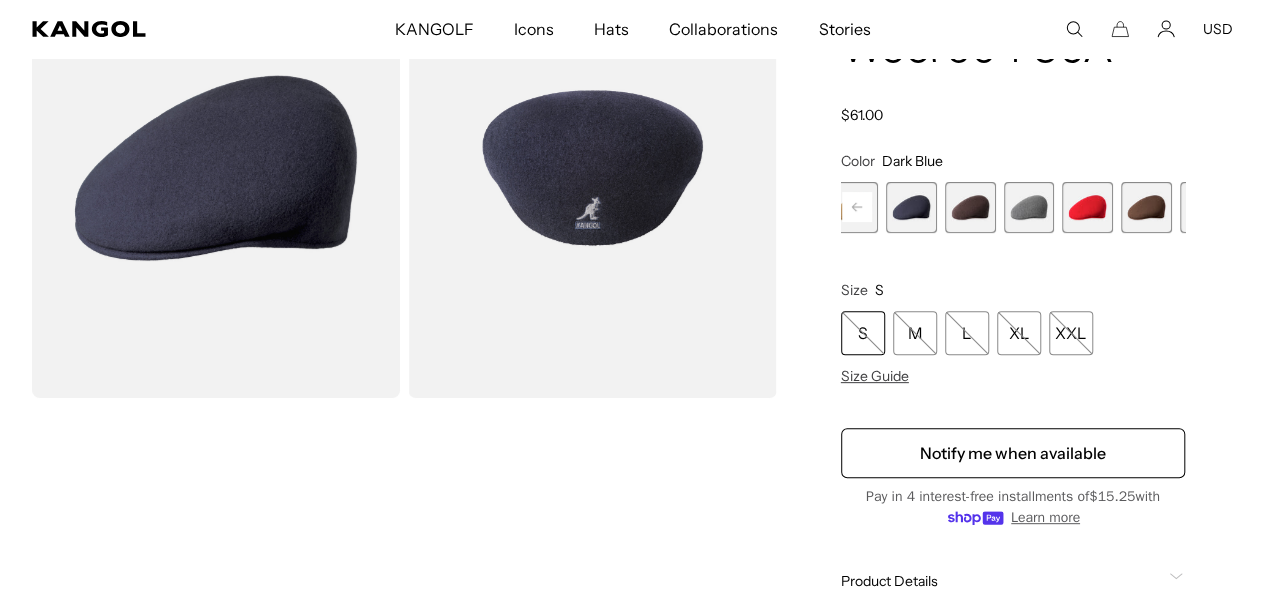 scroll, scrollTop: 0, scrollLeft: 0, axis: both 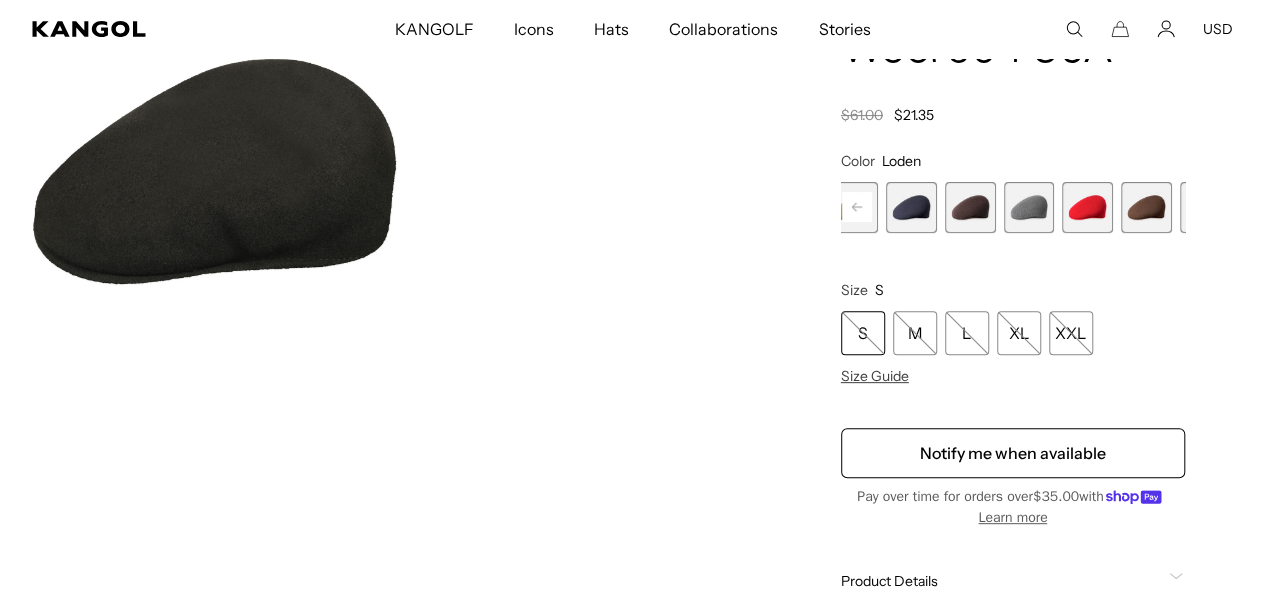 click at bounding box center (1205, 207) 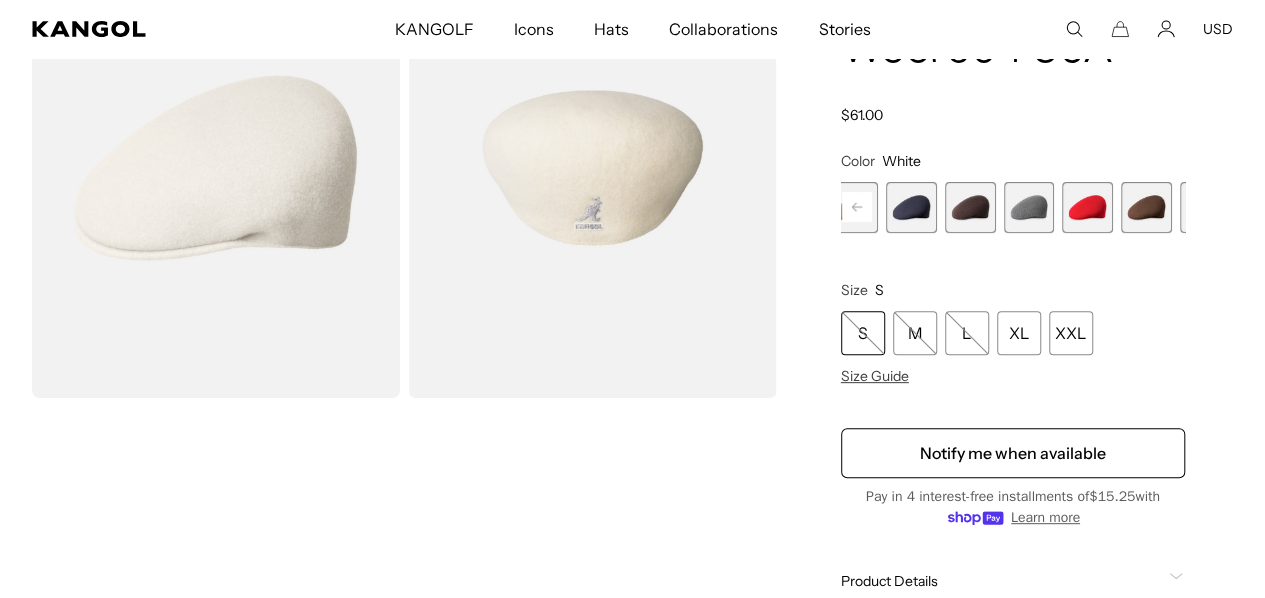 scroll, scrollTop: 0, scrollLeft: 412, axis: horizontal 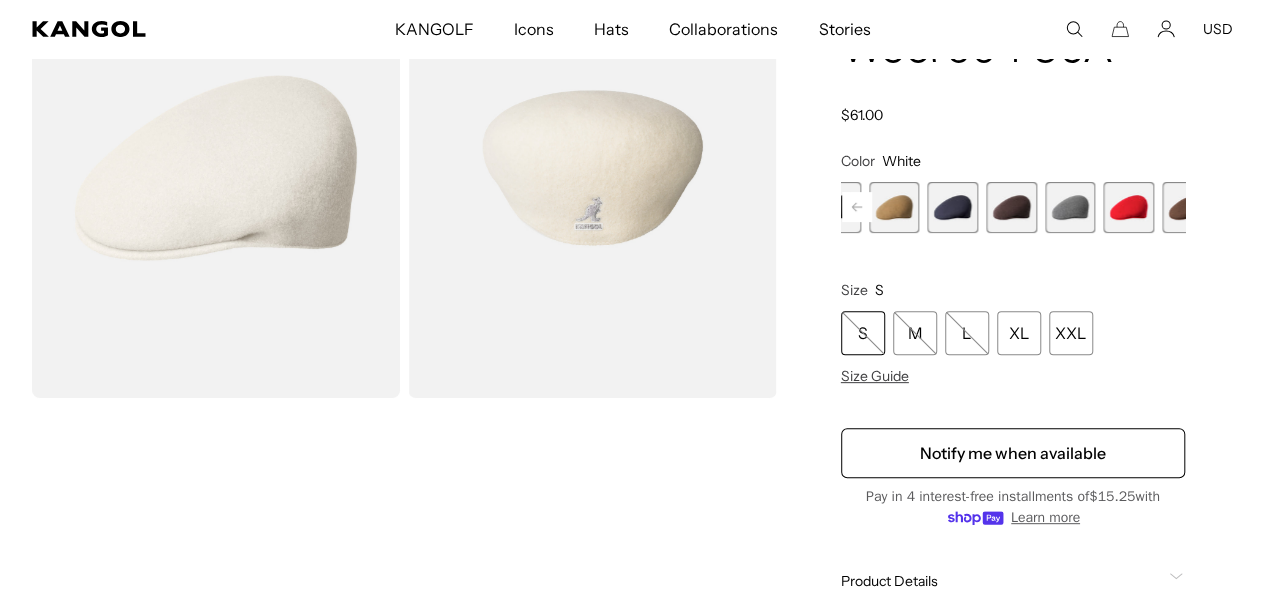 click 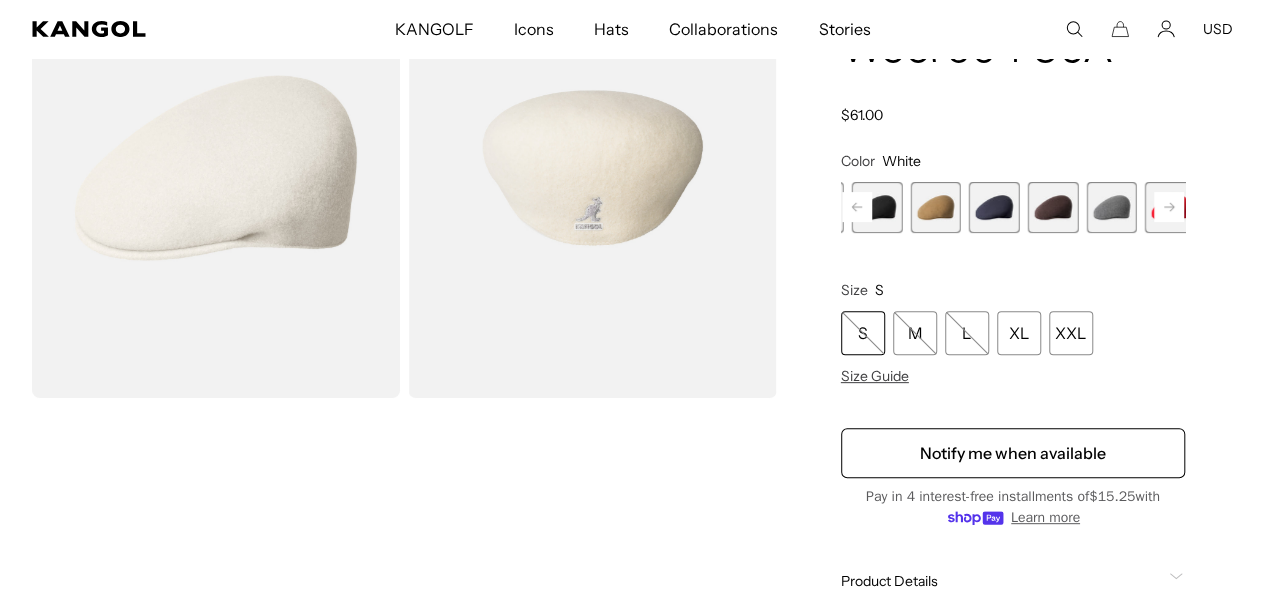 click 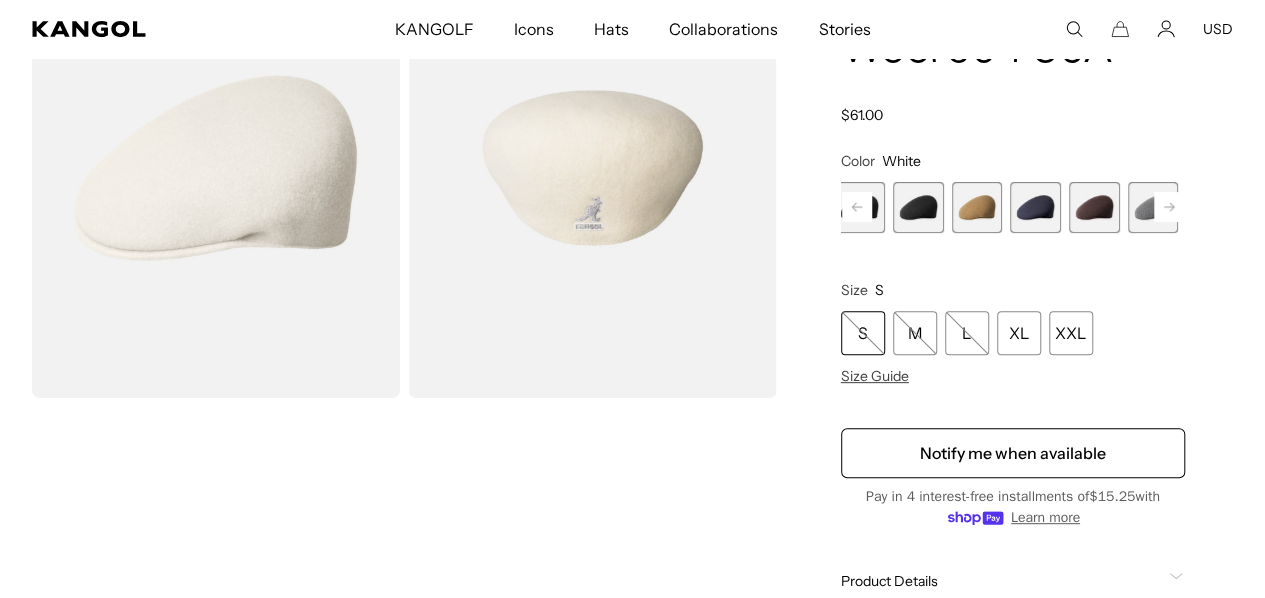 scroll, scrollTop: 0, scrollLeft: 0, axis: both 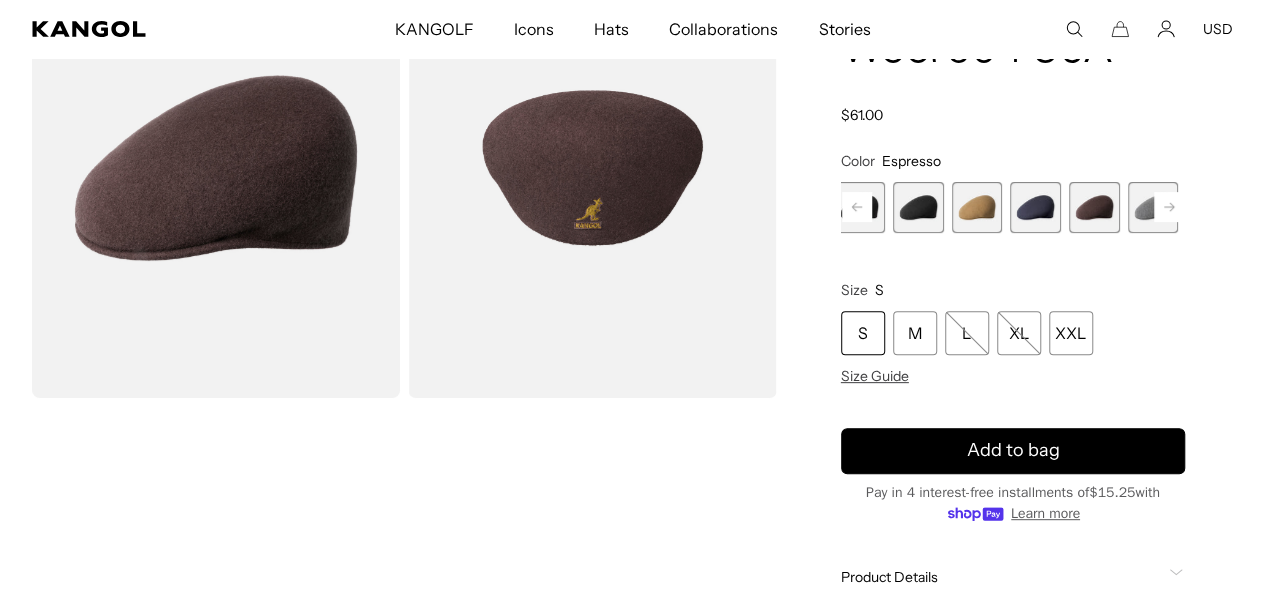 click at bounding box center [1035, 207] 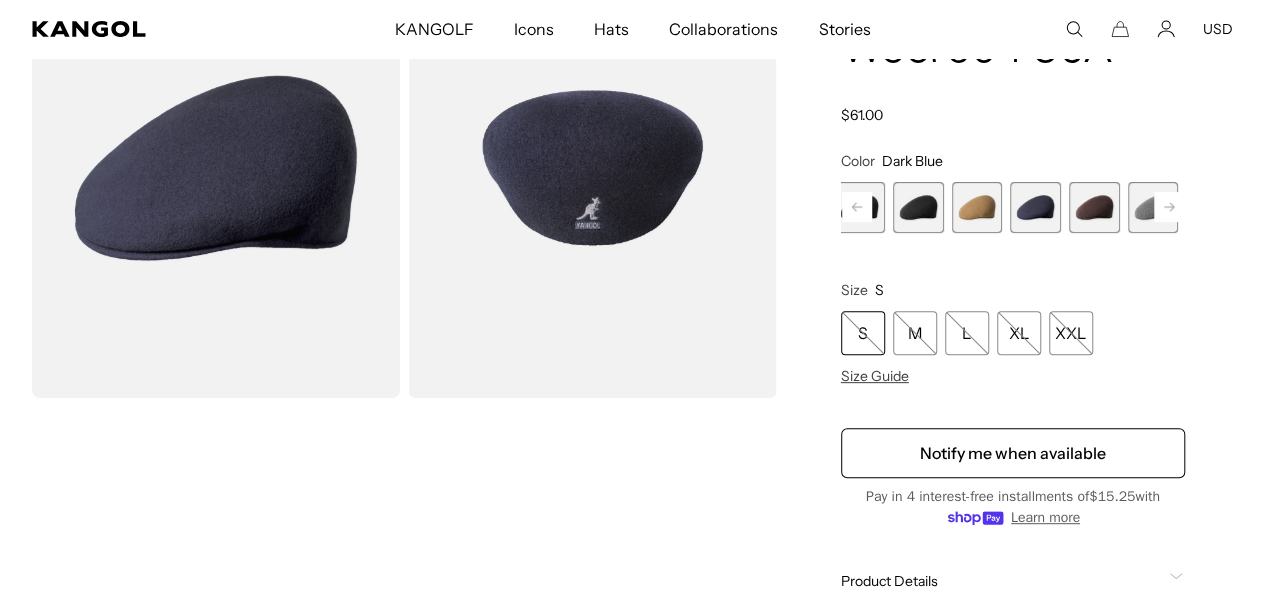 scroll, scrollTop: 0, scrollLeft: 0, axis: both 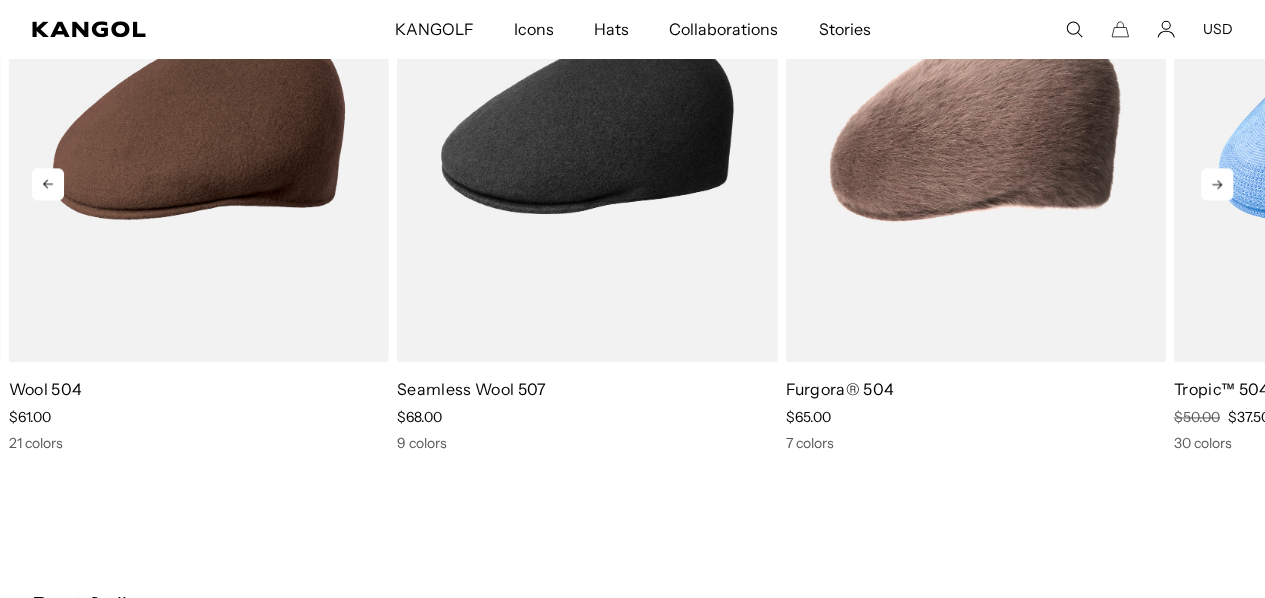 click 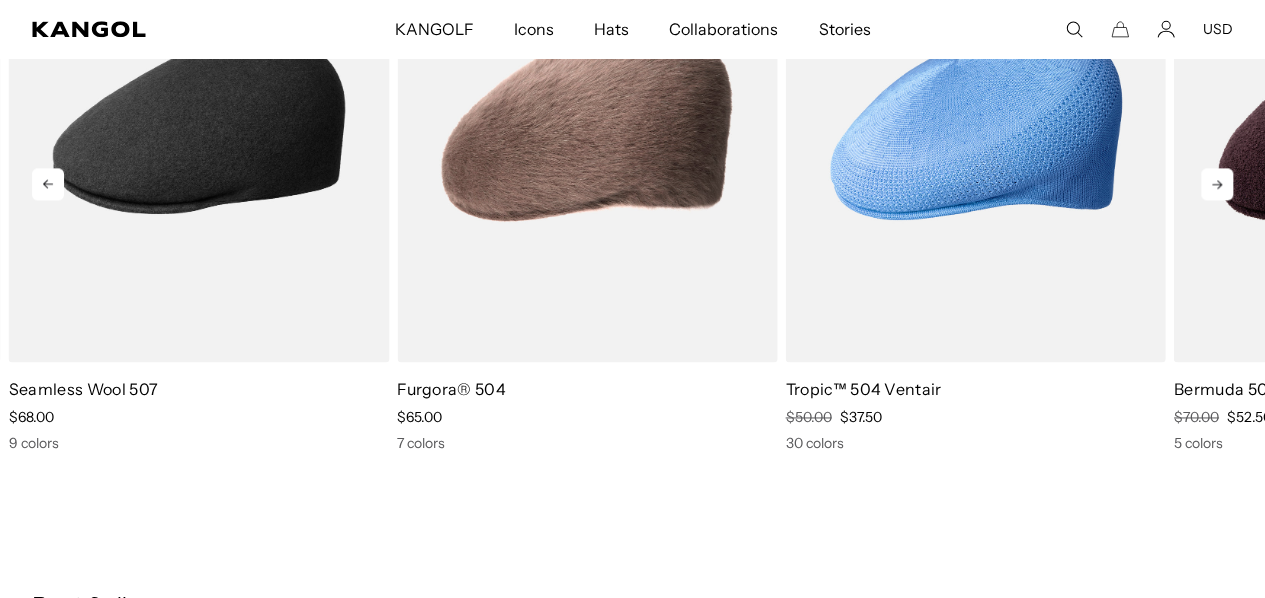 click 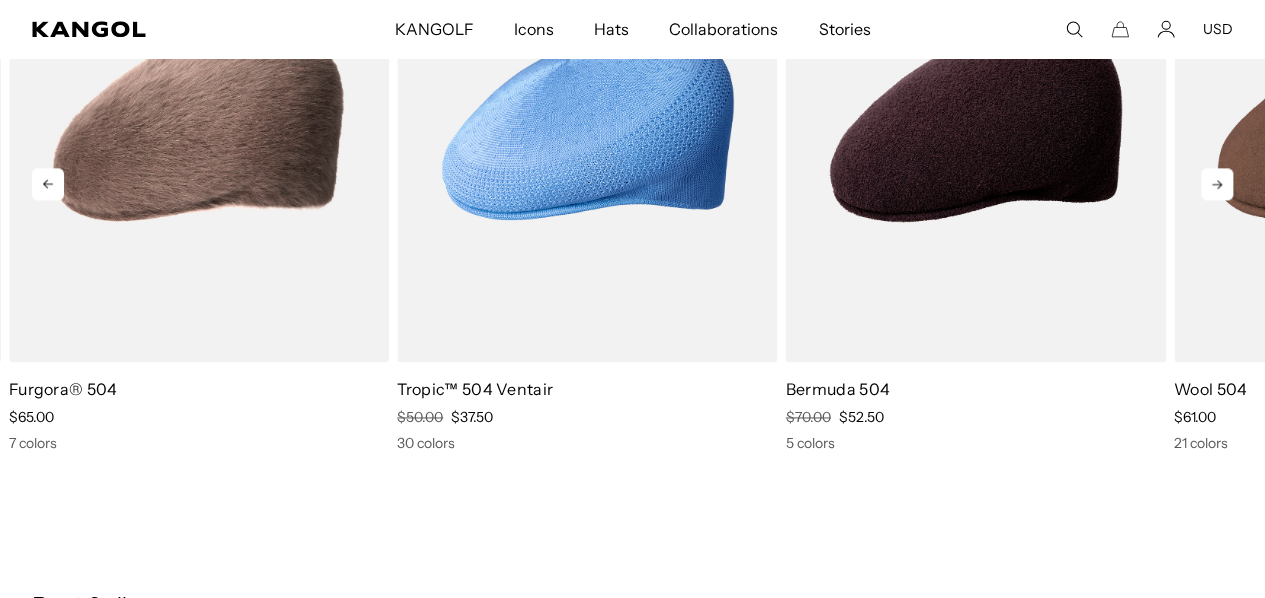 scroll, scrollTop: 0, scrollLeft: 412, axis: horizontal 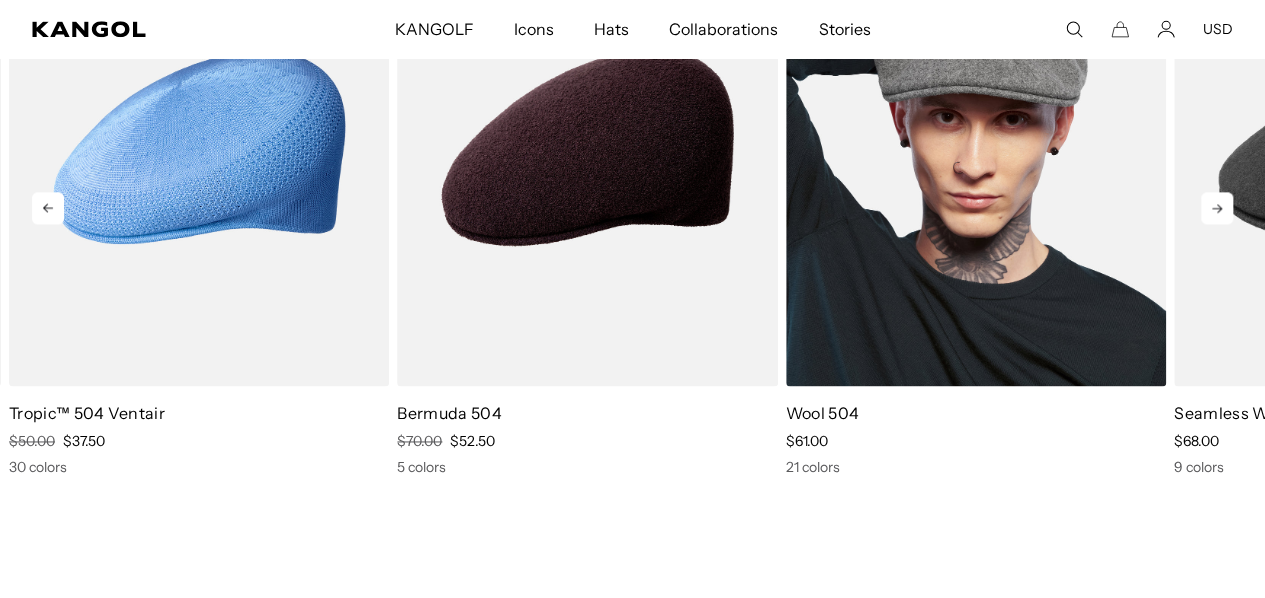 click at bounding box center (976, 147) 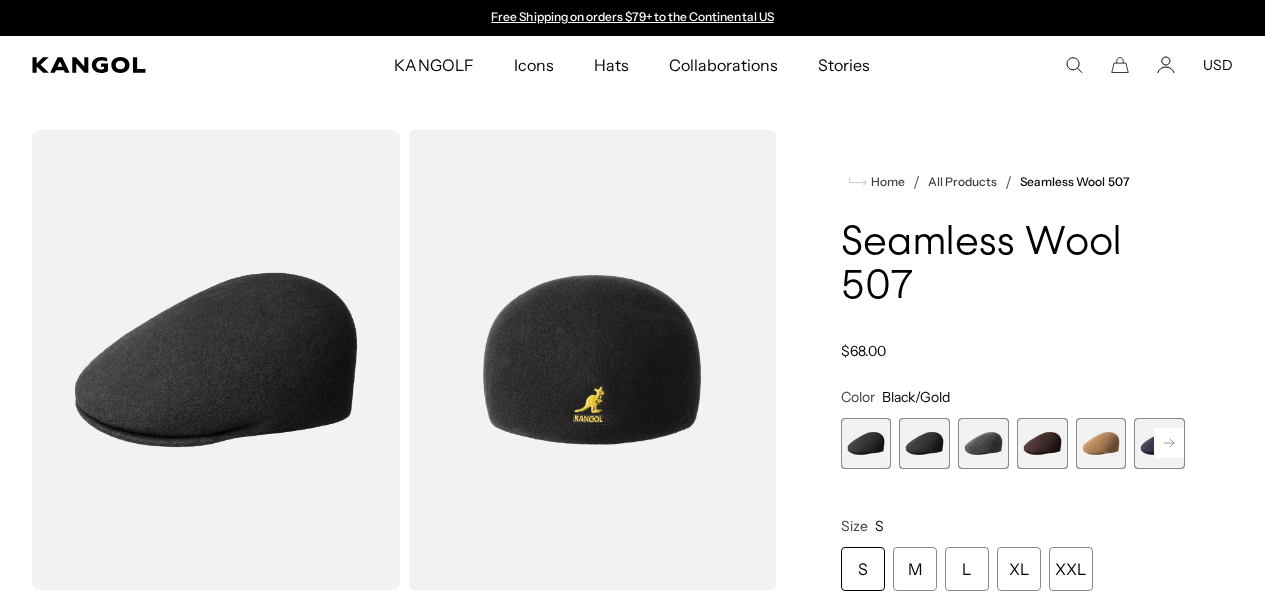scroll, scrollTop: 96, scrollLeft: 0, axis: vertical 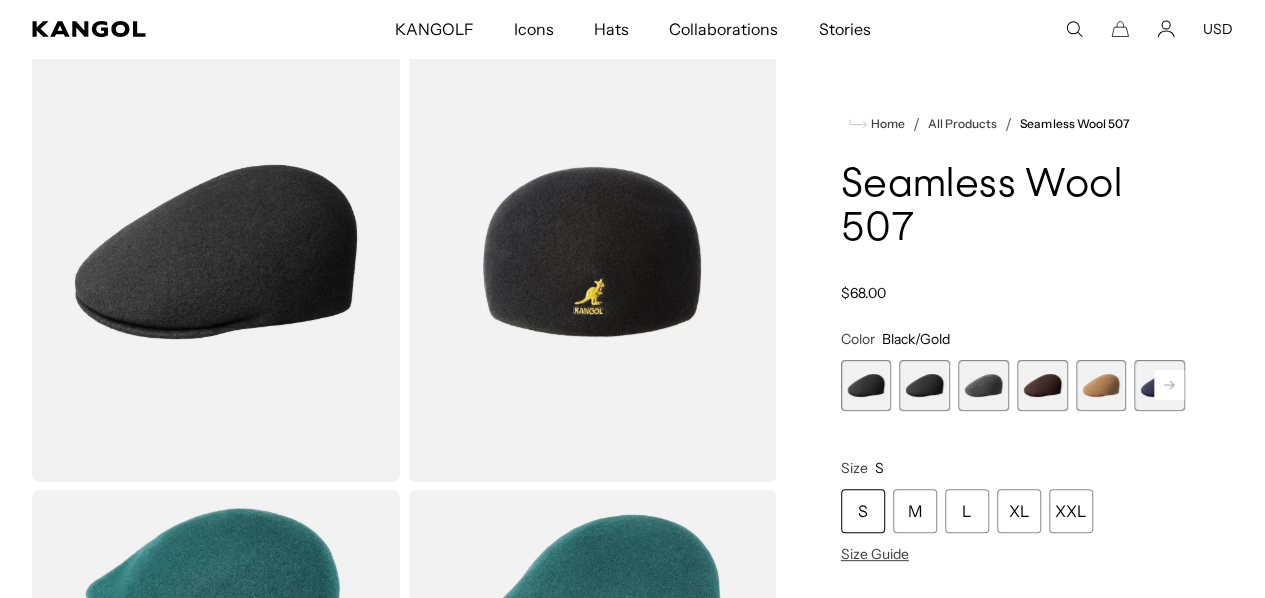 click at bounding box center (924, 385) 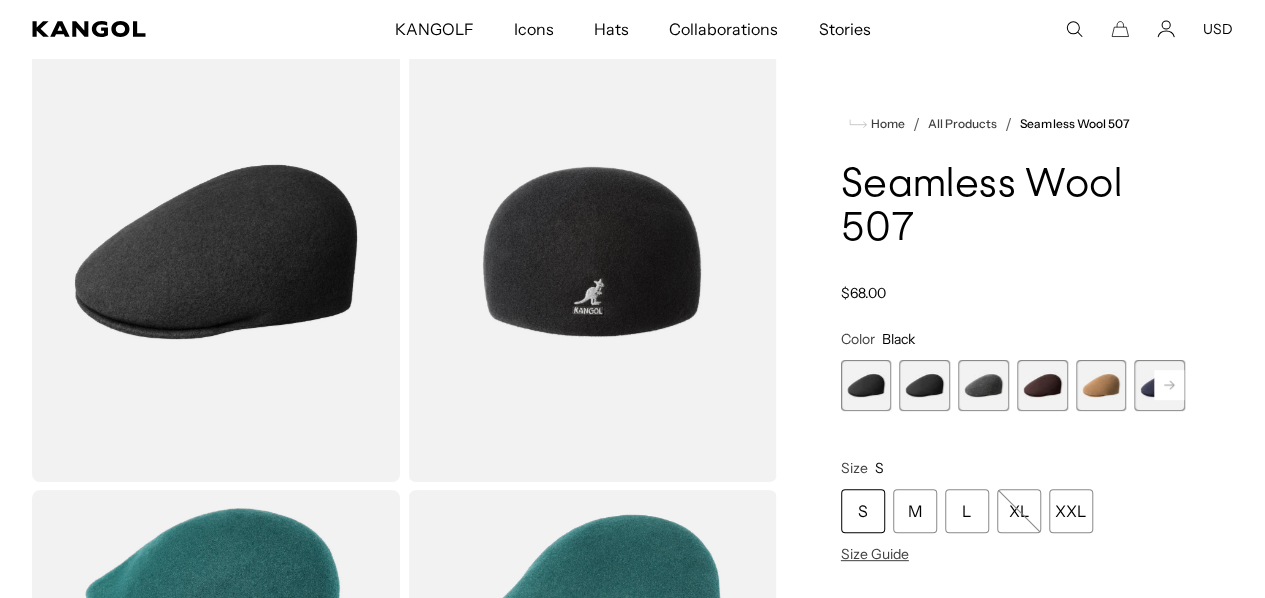 scroll, scrollTop: 0, scrollLeft: 0, axis: both 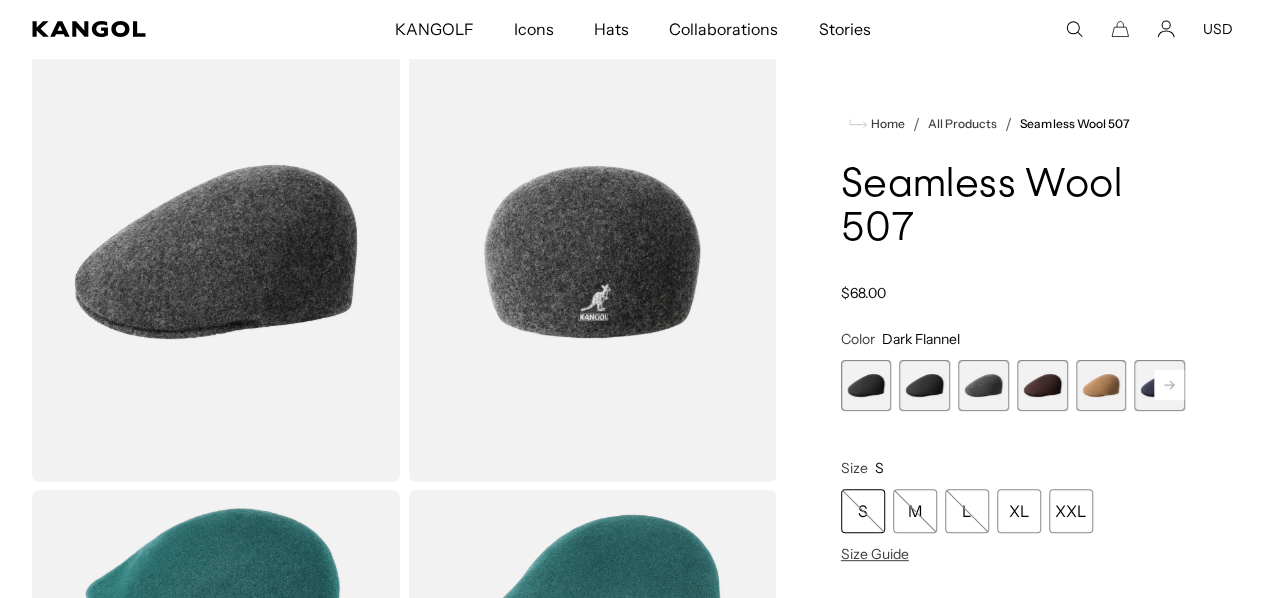 click at bounding box center (1042, 385) 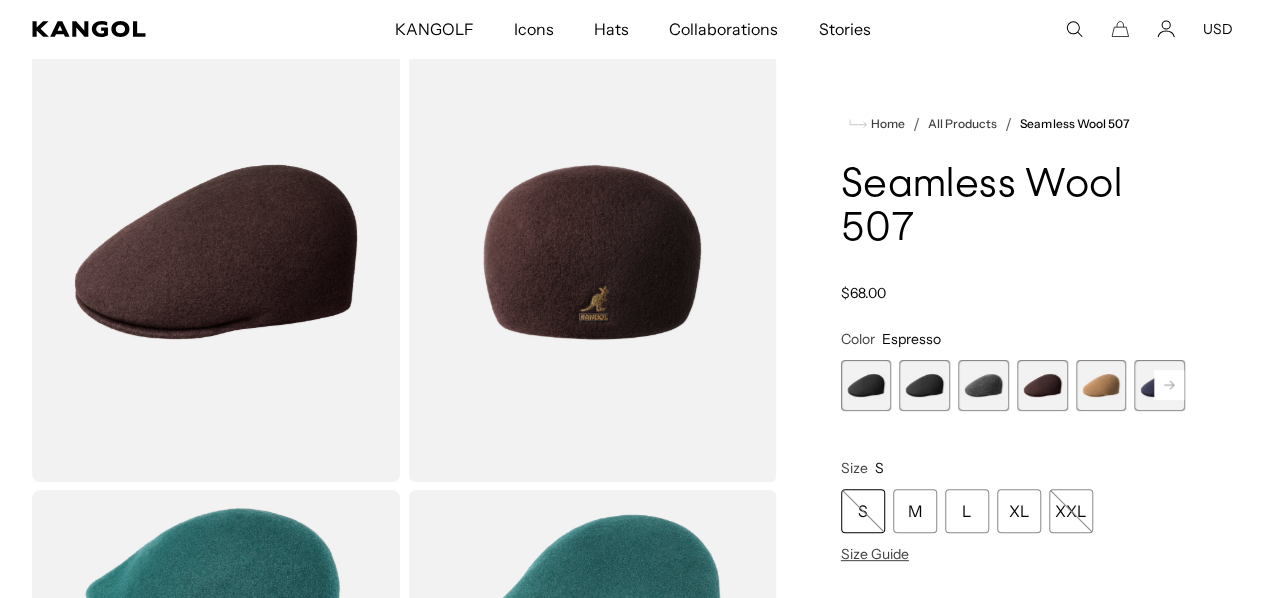 scroll, scrollTop: 0, scrollLeft: 412, axis: horizontal 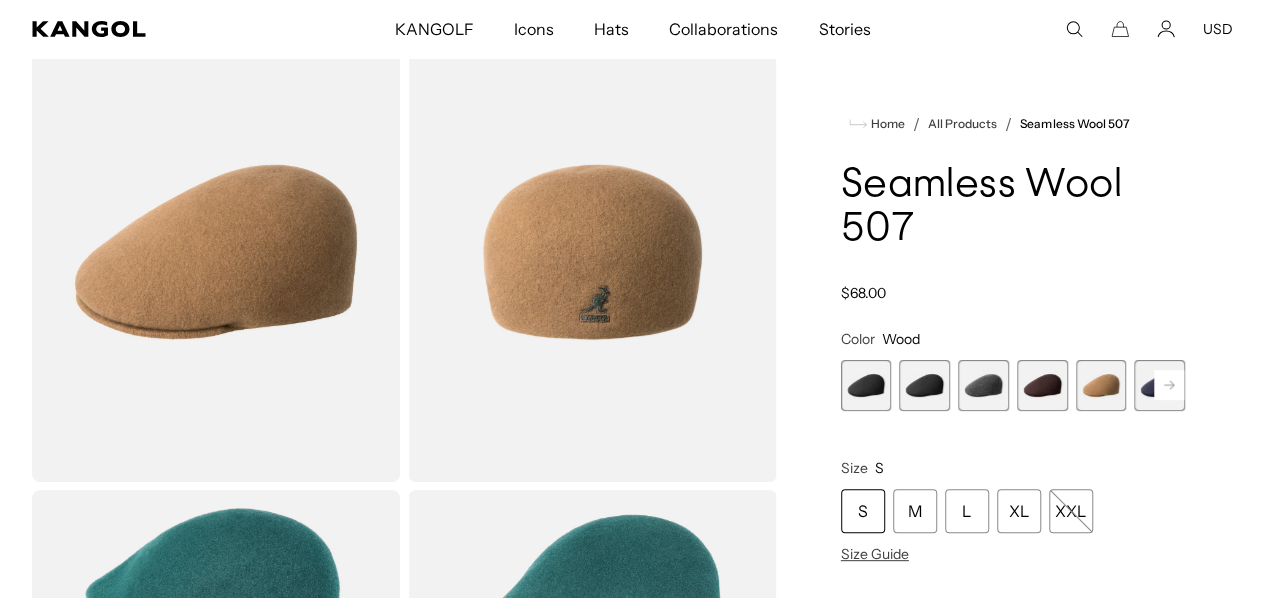drag, startPoint x: 1088, startPoint y: 379, endPoint x: 998, endPoint y: 382, distance: 90.04999 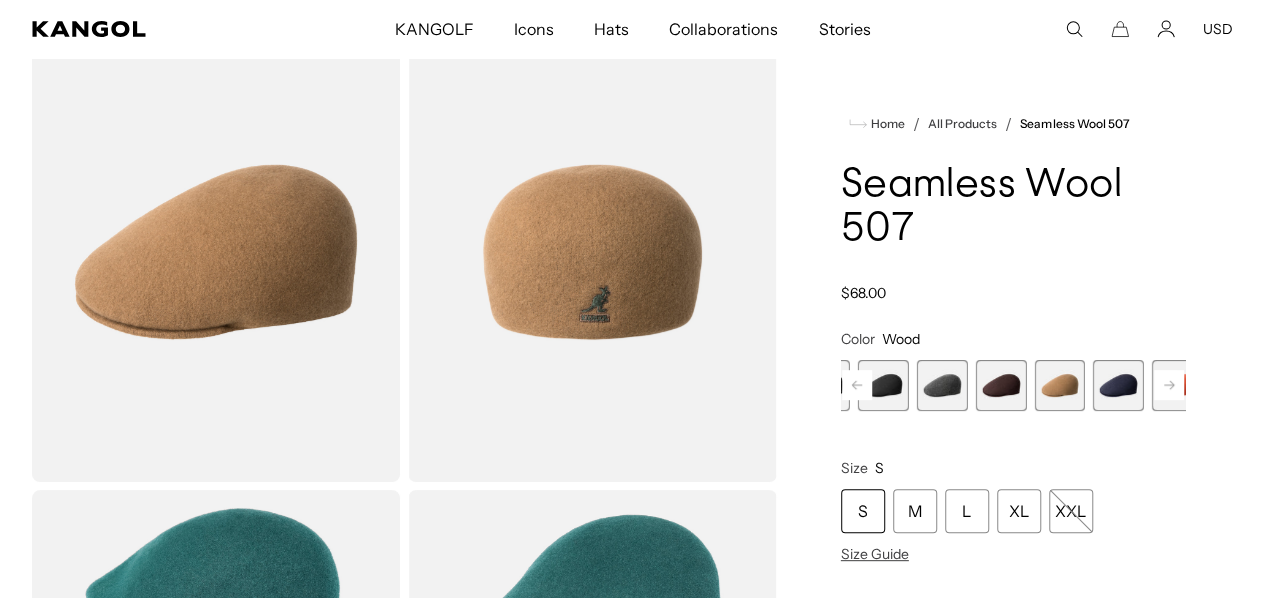 scroll, scrollTop: 0, scrollLeft: 0, axis: both 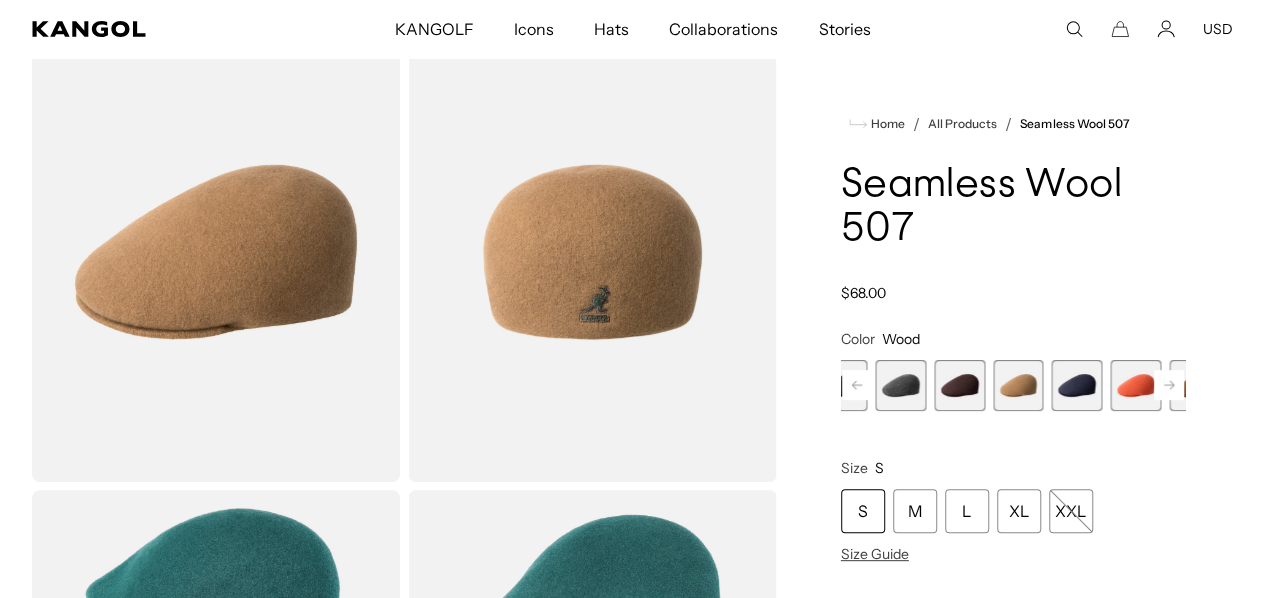click at bounding box center (1076, 385) 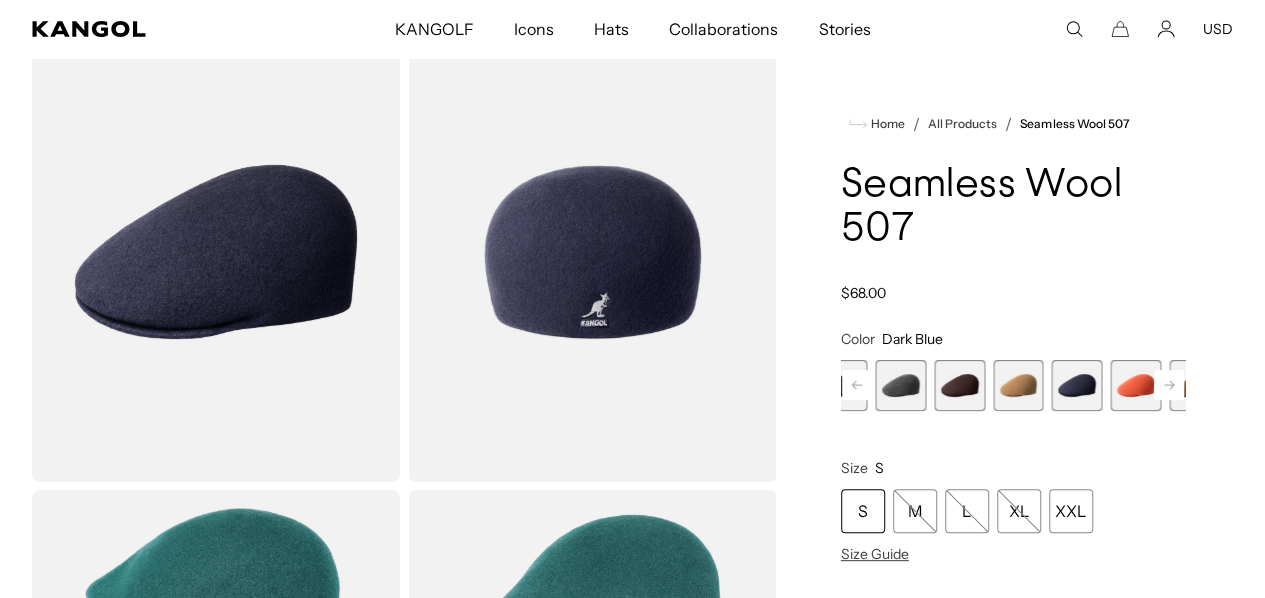scroll, scrollTop: 0, scrollLeft: 0, axis: both 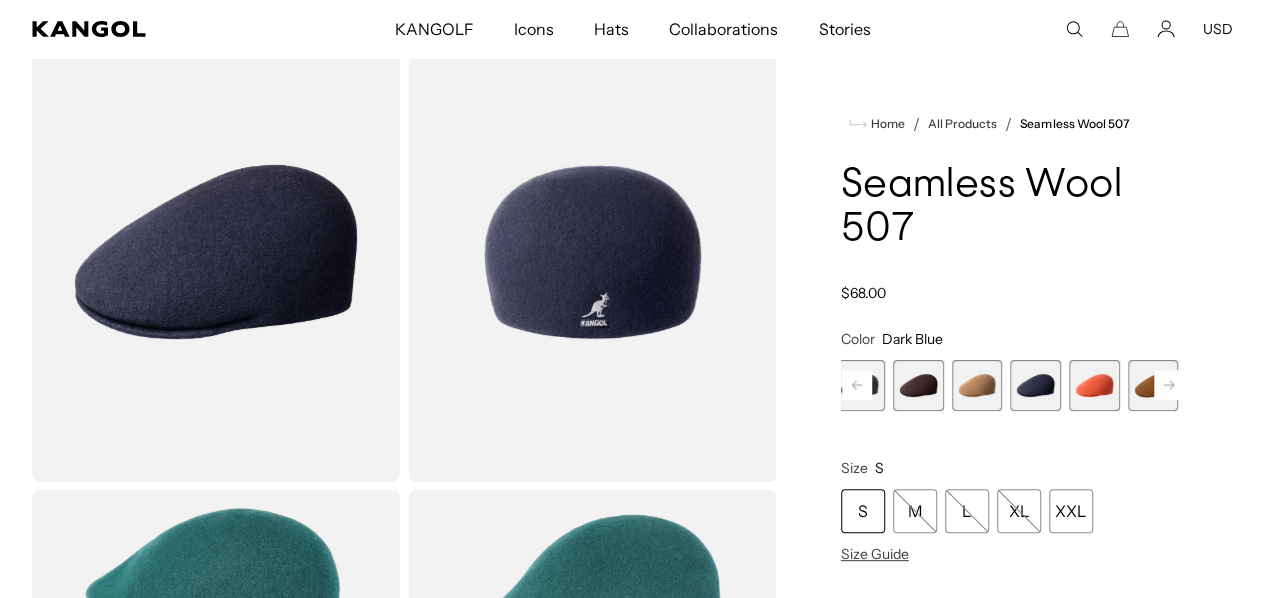 click on "Previous
Next
Black/Gold
Variant sold out or unavailable
Black
Variant sold out or unavailable
Dark Flannel
Variant sold out or unavailable
Espresso
Variant sold out or unavailable
Wood
Variant sold out or unavailable
Dark Blue
Variant sold out or unavailable
Coral Flame" at bounding box center [1013, 385] 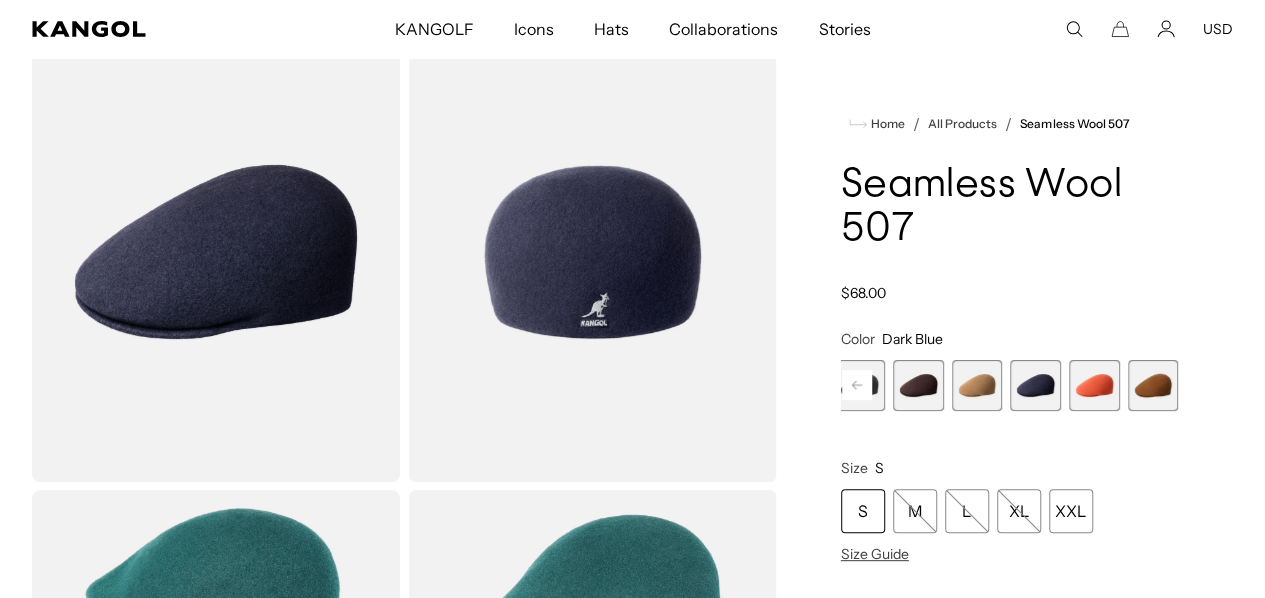 click 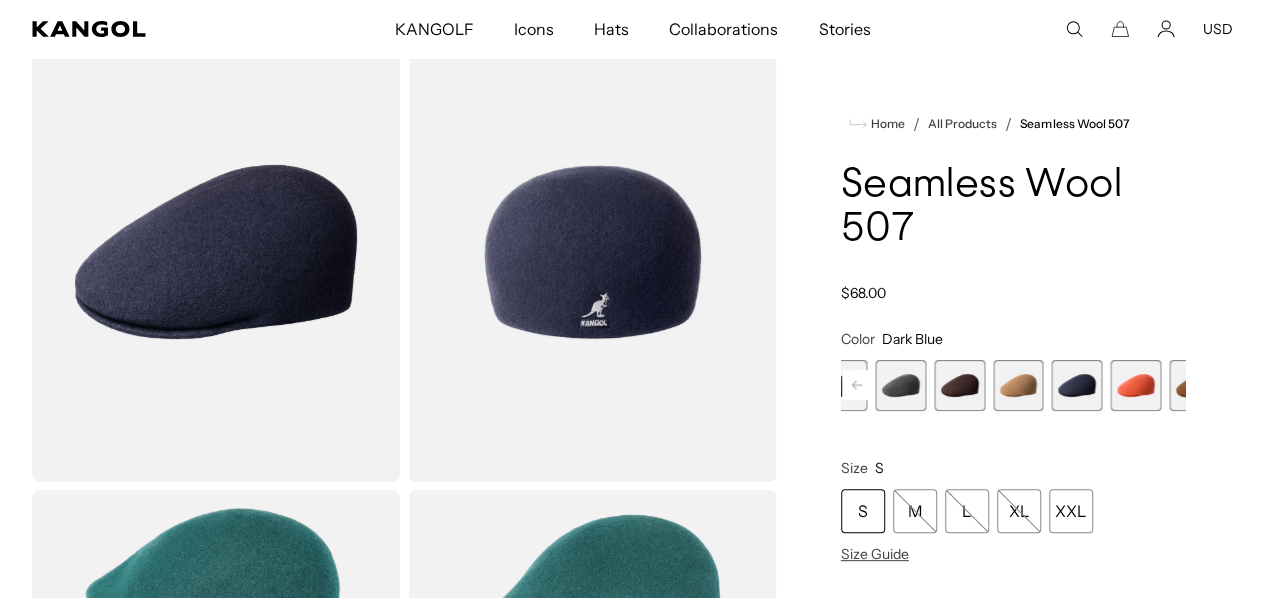 click 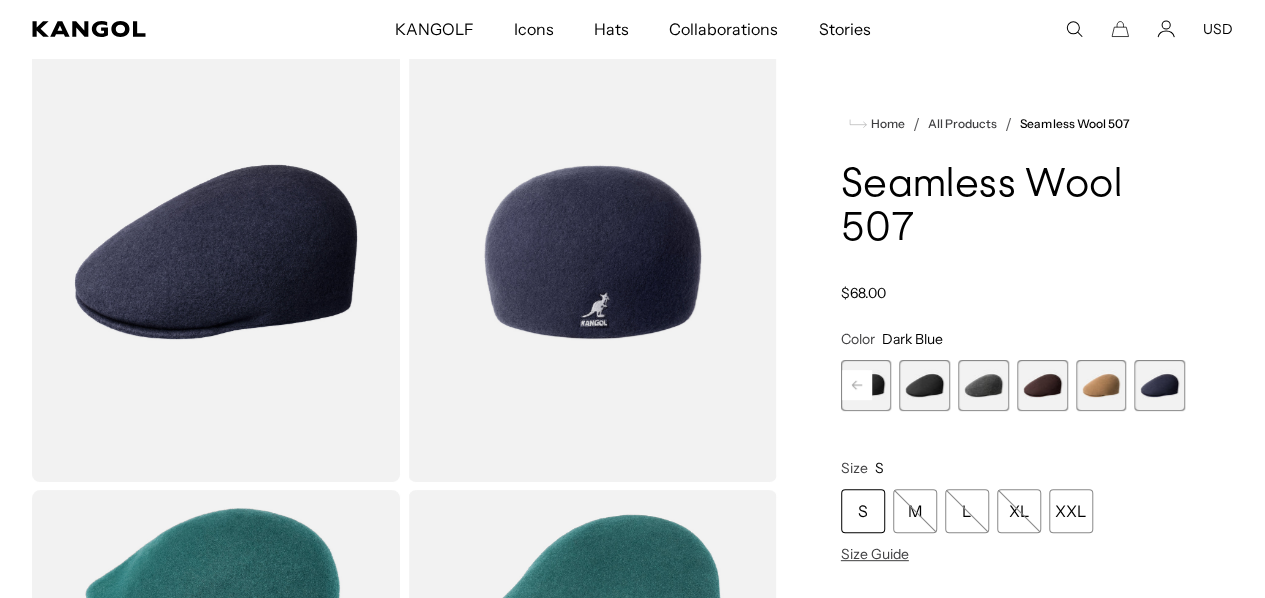 scroll, scrollTop: 0, scrollLeft: 412, axis: horizontal 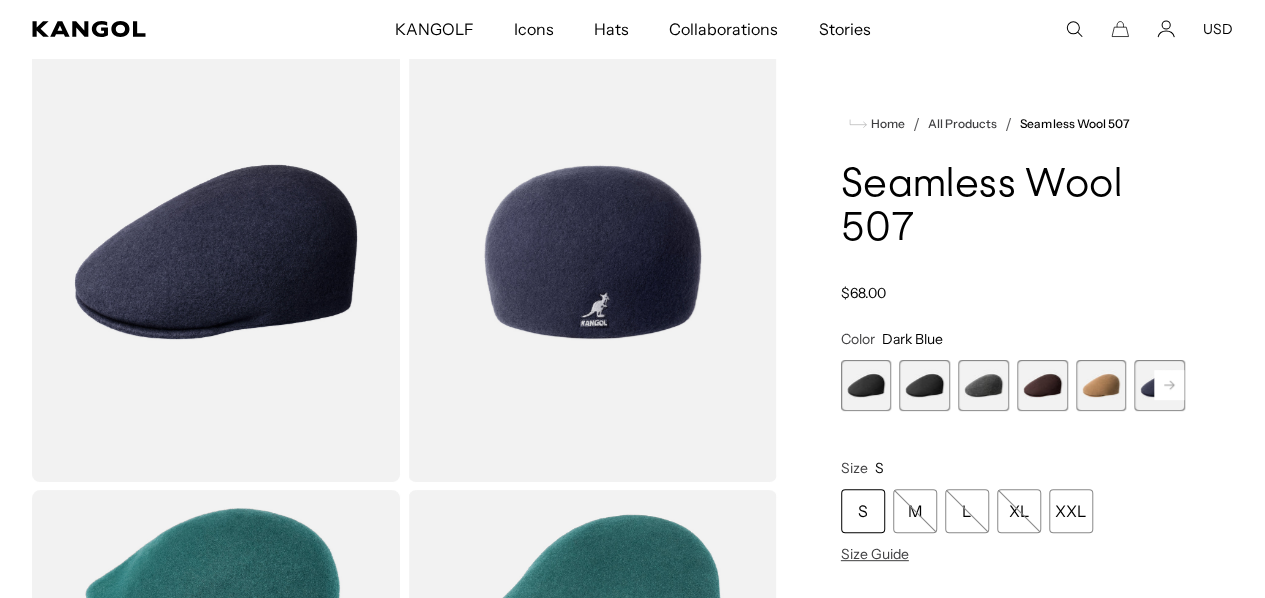 click at bounding box center (924, 385) 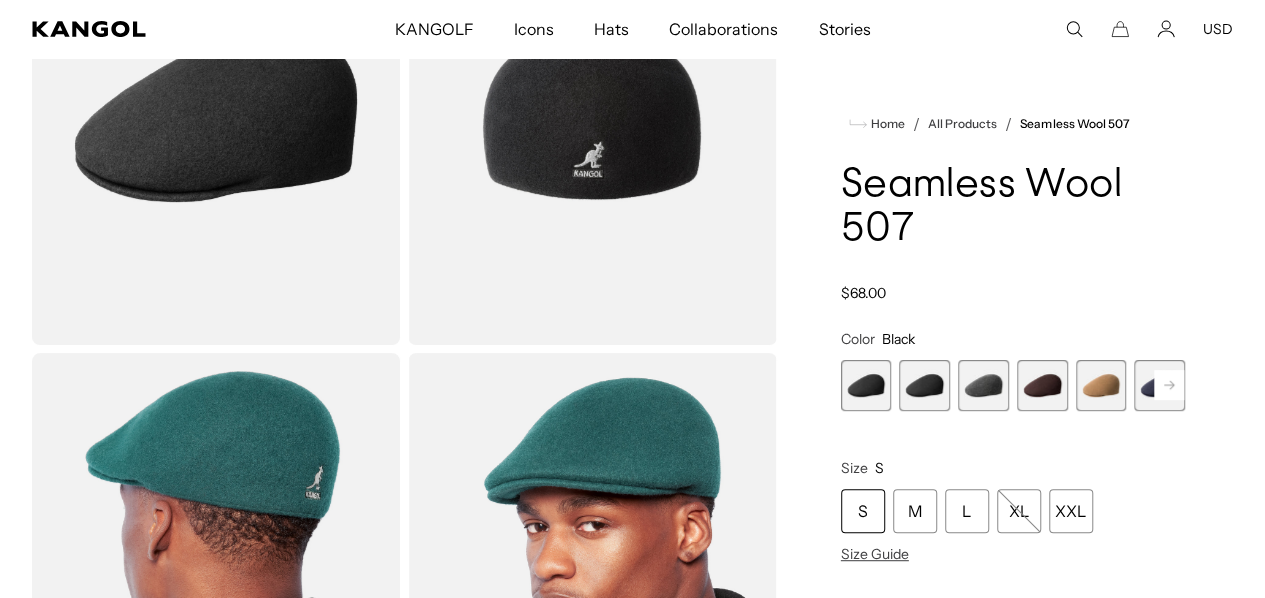 scroll, scrollTop: 244, scrollLeft: 0, axis: vertical 